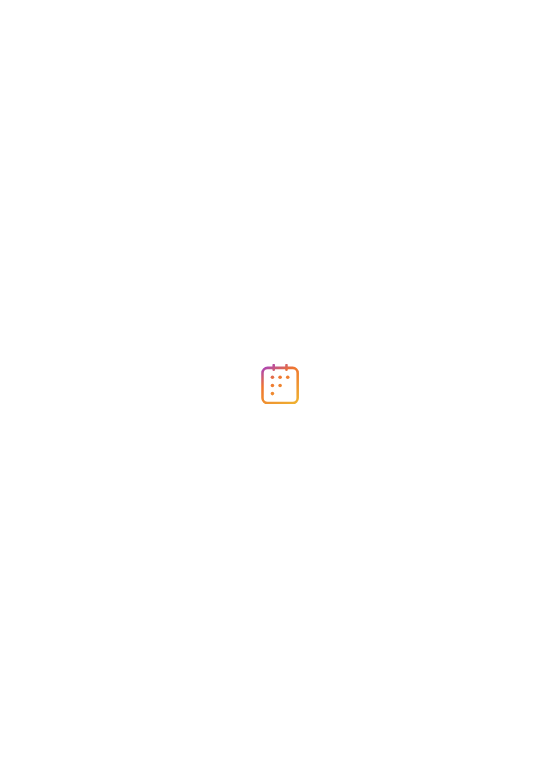 scroll, scrollTop: 0, scrollLeft: 0, axis: both 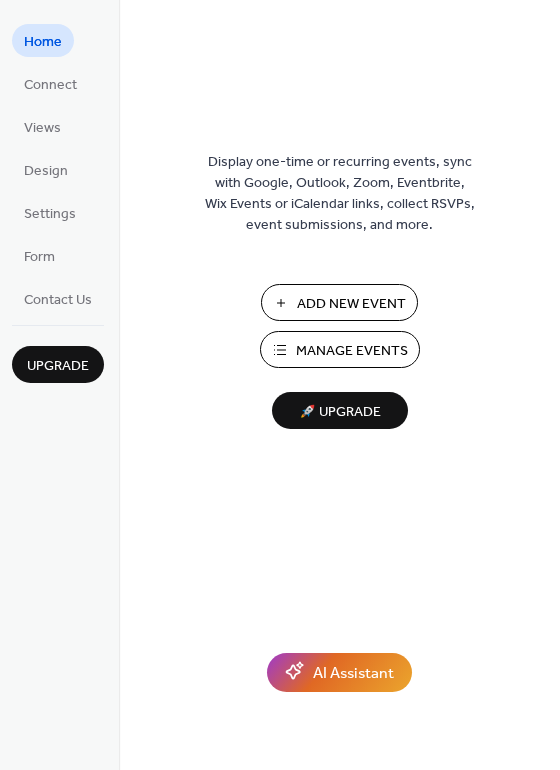 click on "Add New Event" at bounding box center (351, 304) 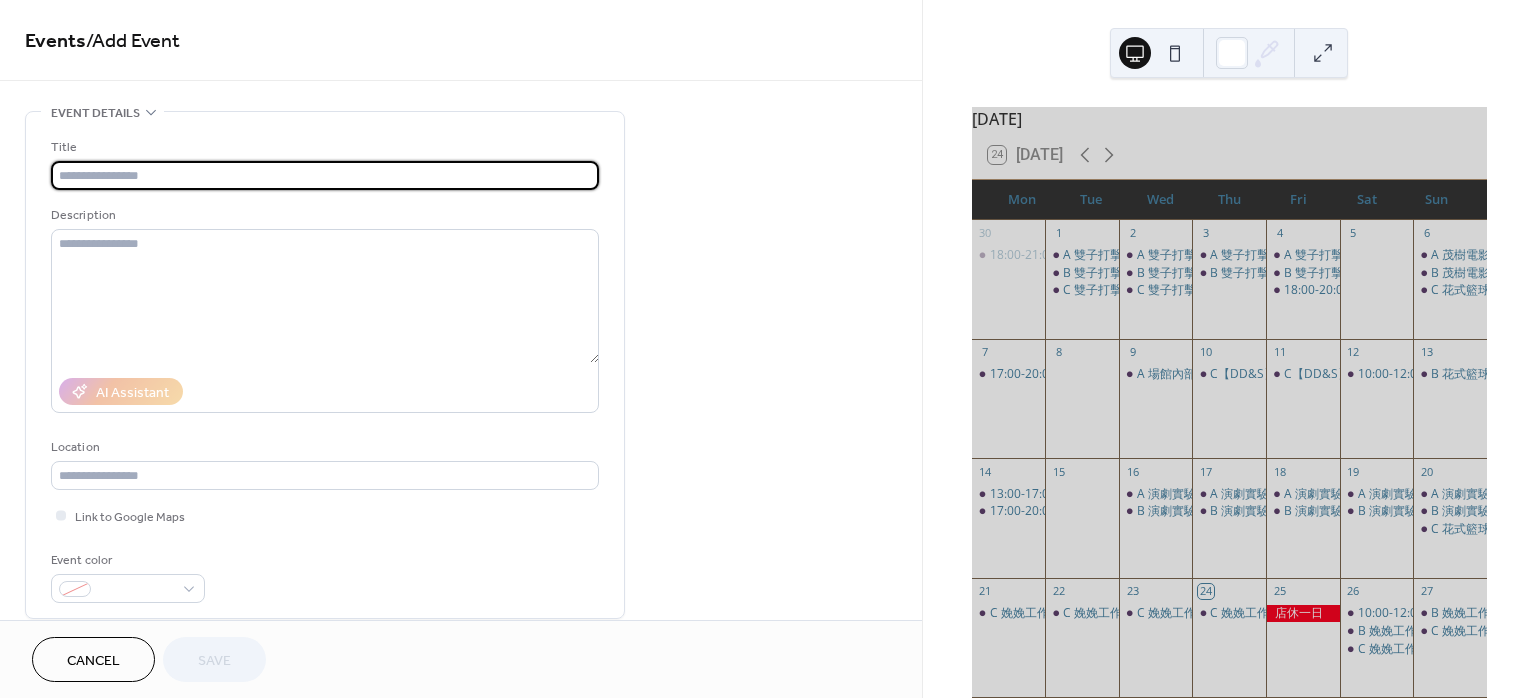 scroll, scrollTop: 0, scrollLeft: 0, axis: both 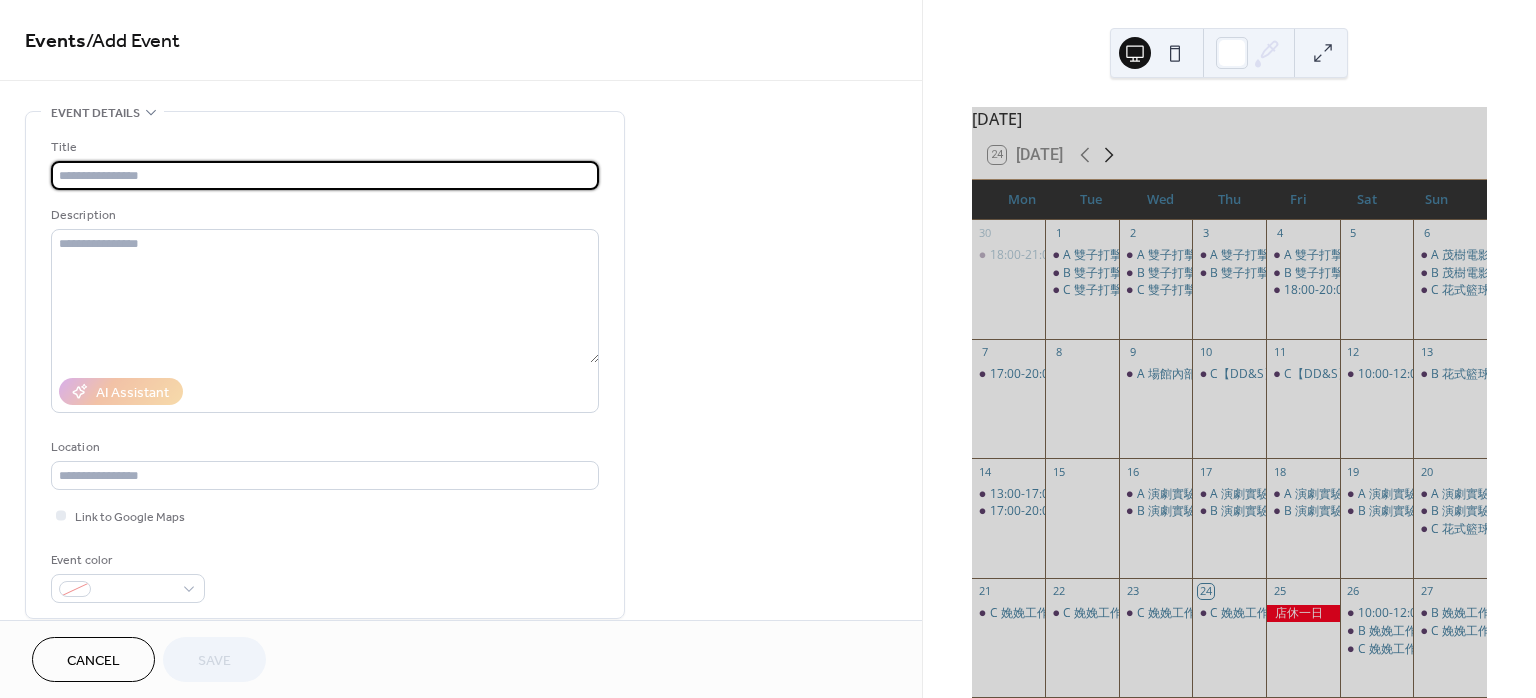 click 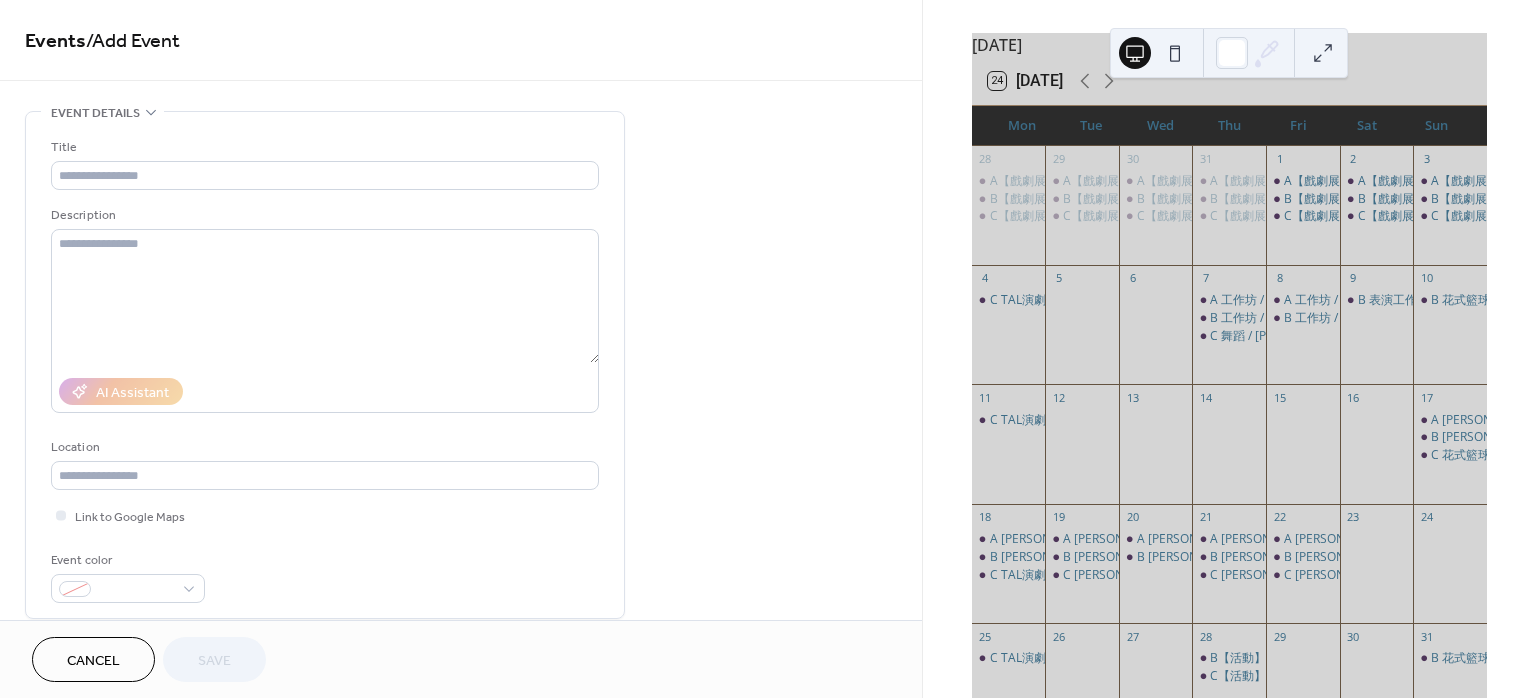 scroll, scrollTop: 133, scrollLeft: 0, axis: vertical 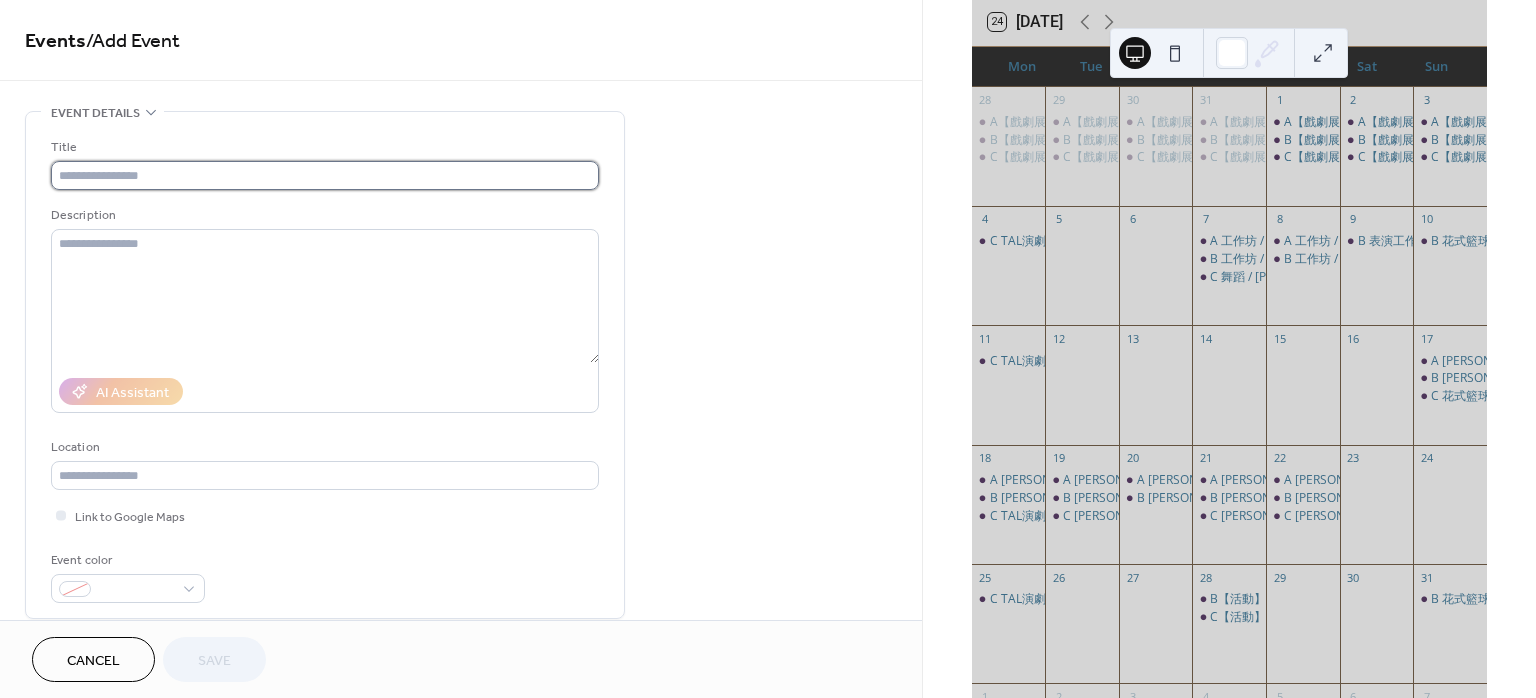 click at bounding box center [325, 175] 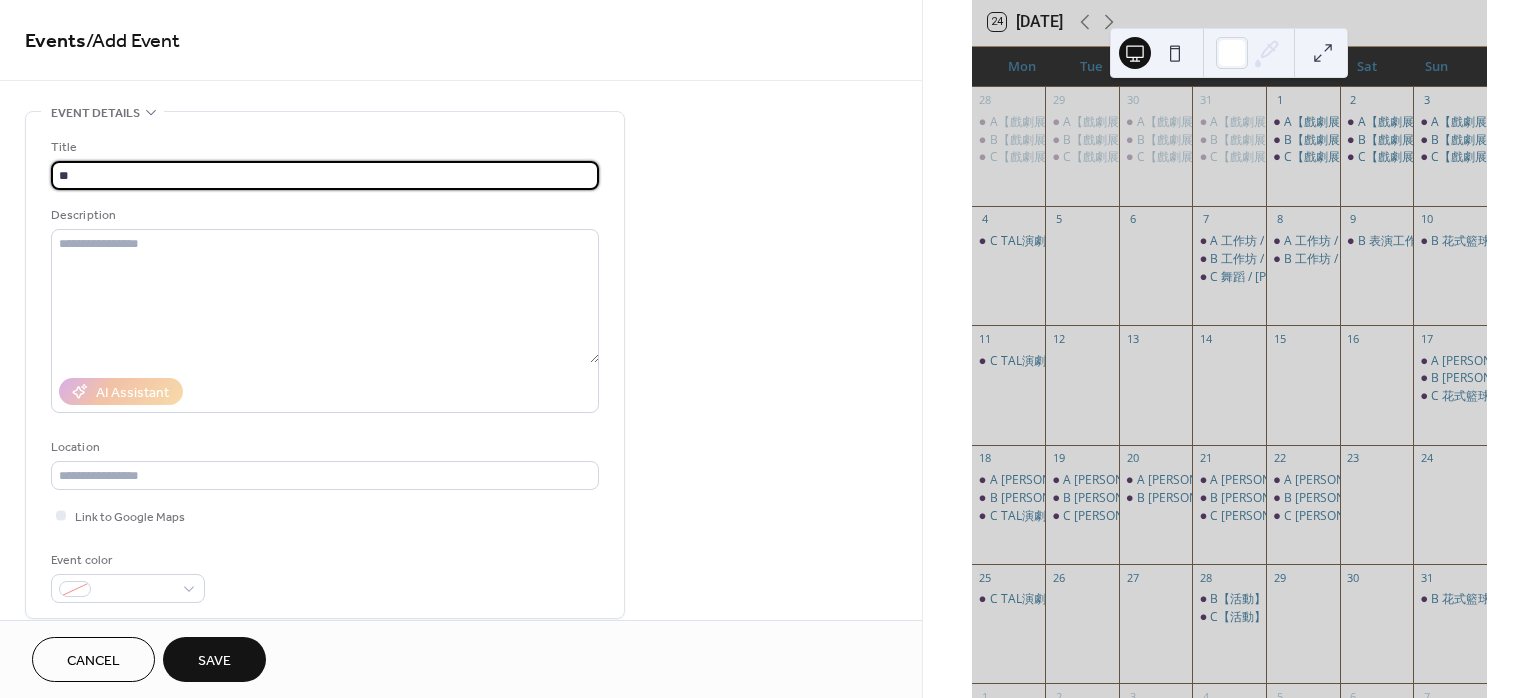 paste on "**********" 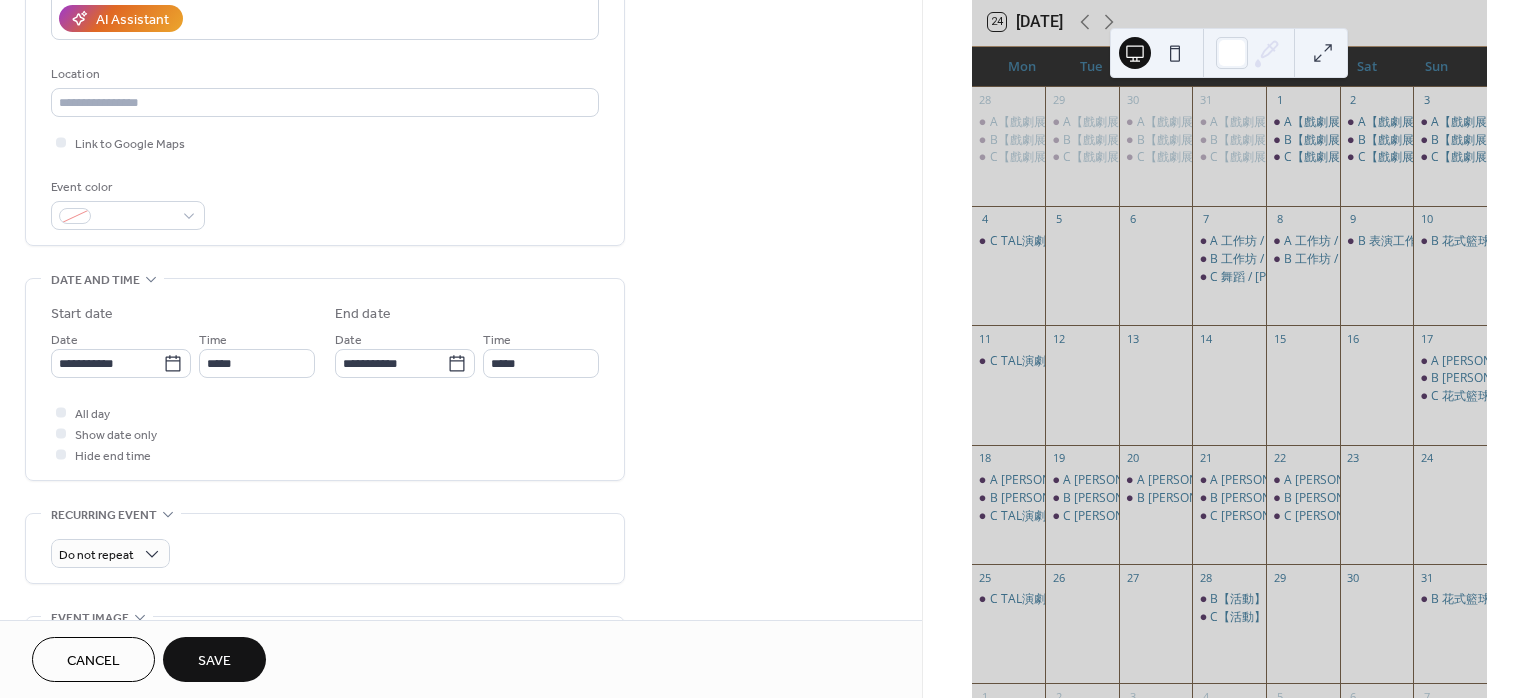 scroll, scrollTop: 400, scrollLeft: 0, axis: vertical 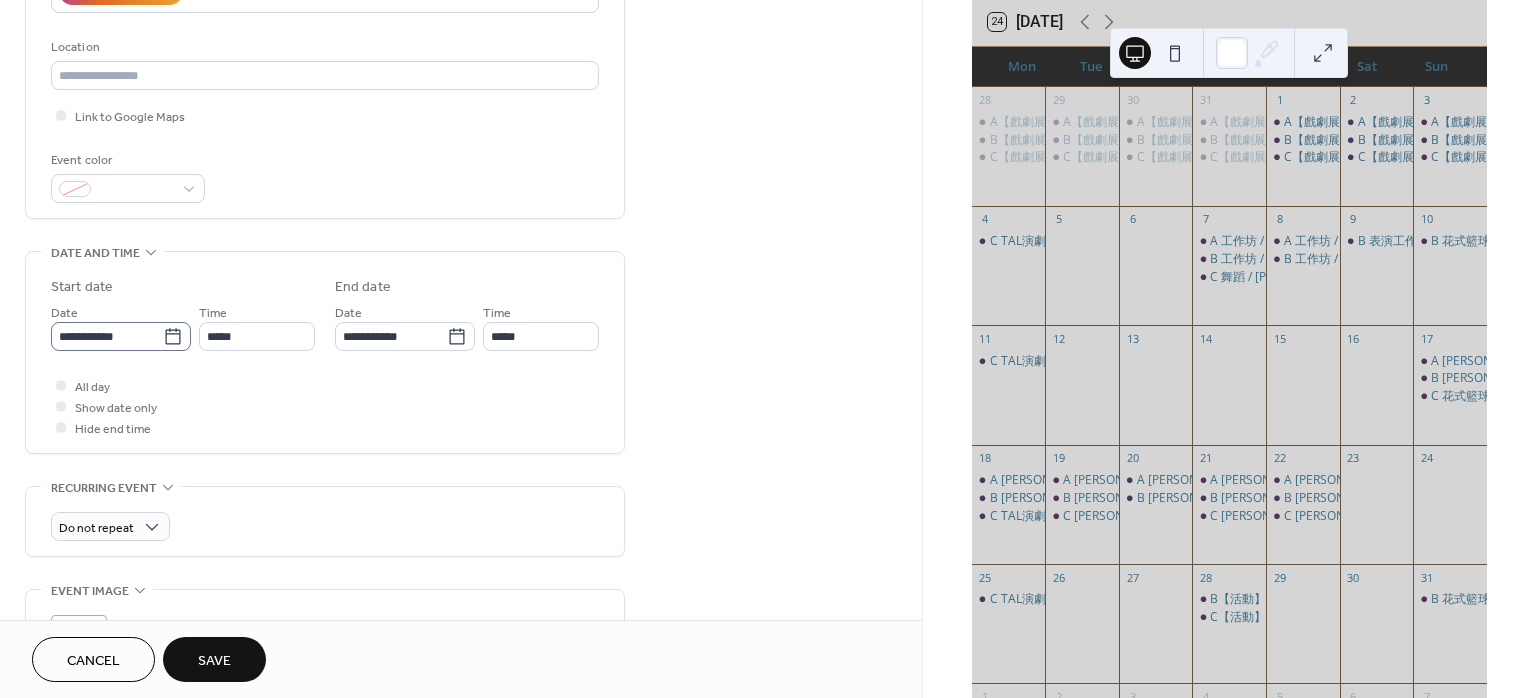 type on "**********" 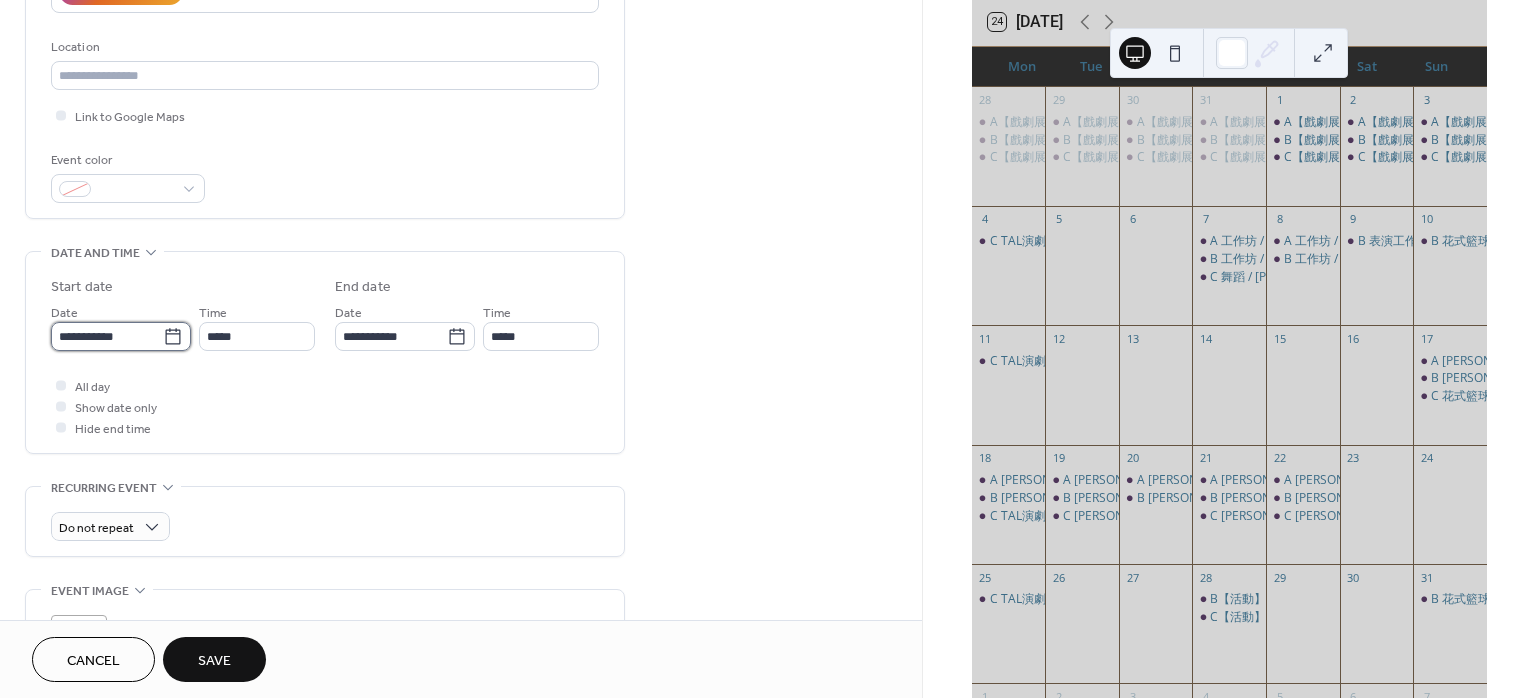click on "**********" at bounding box center (107, 336) 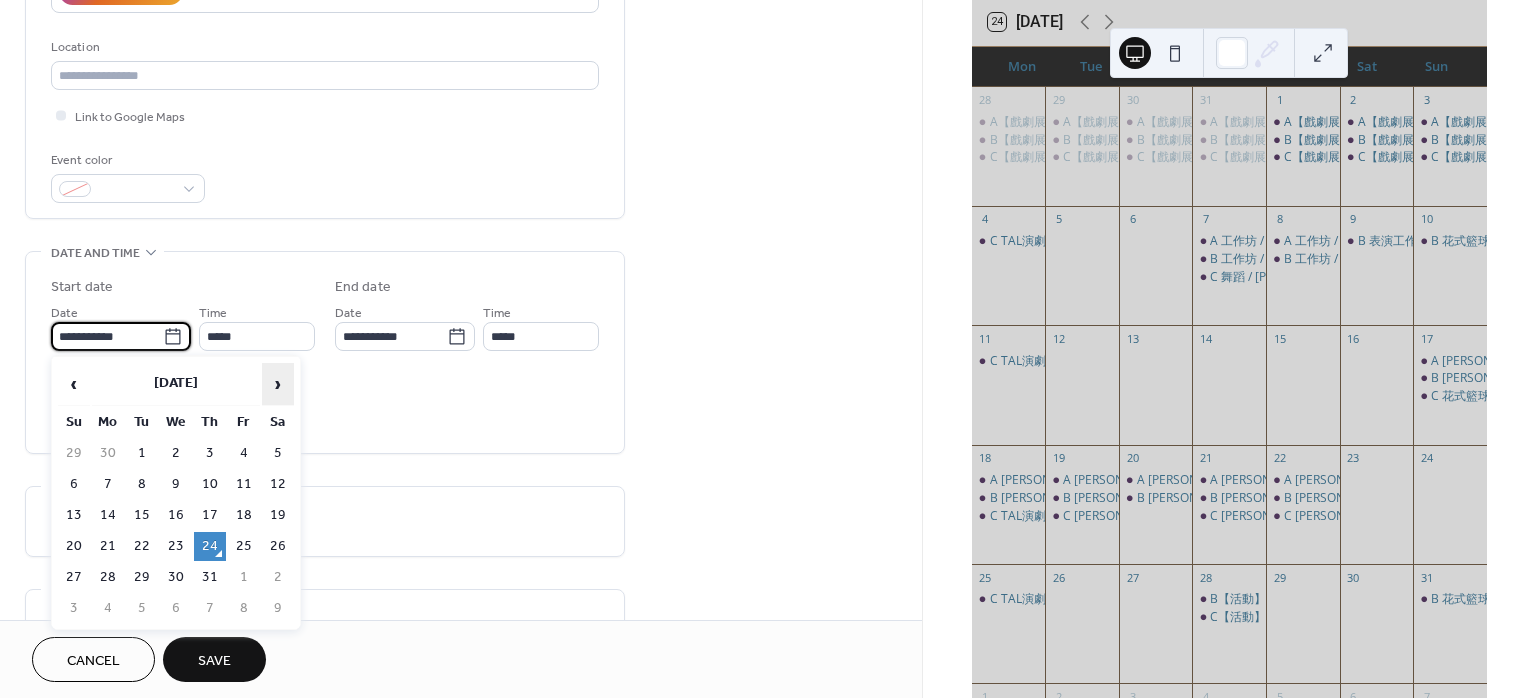 click on "›" at bounding box center (278, 384) 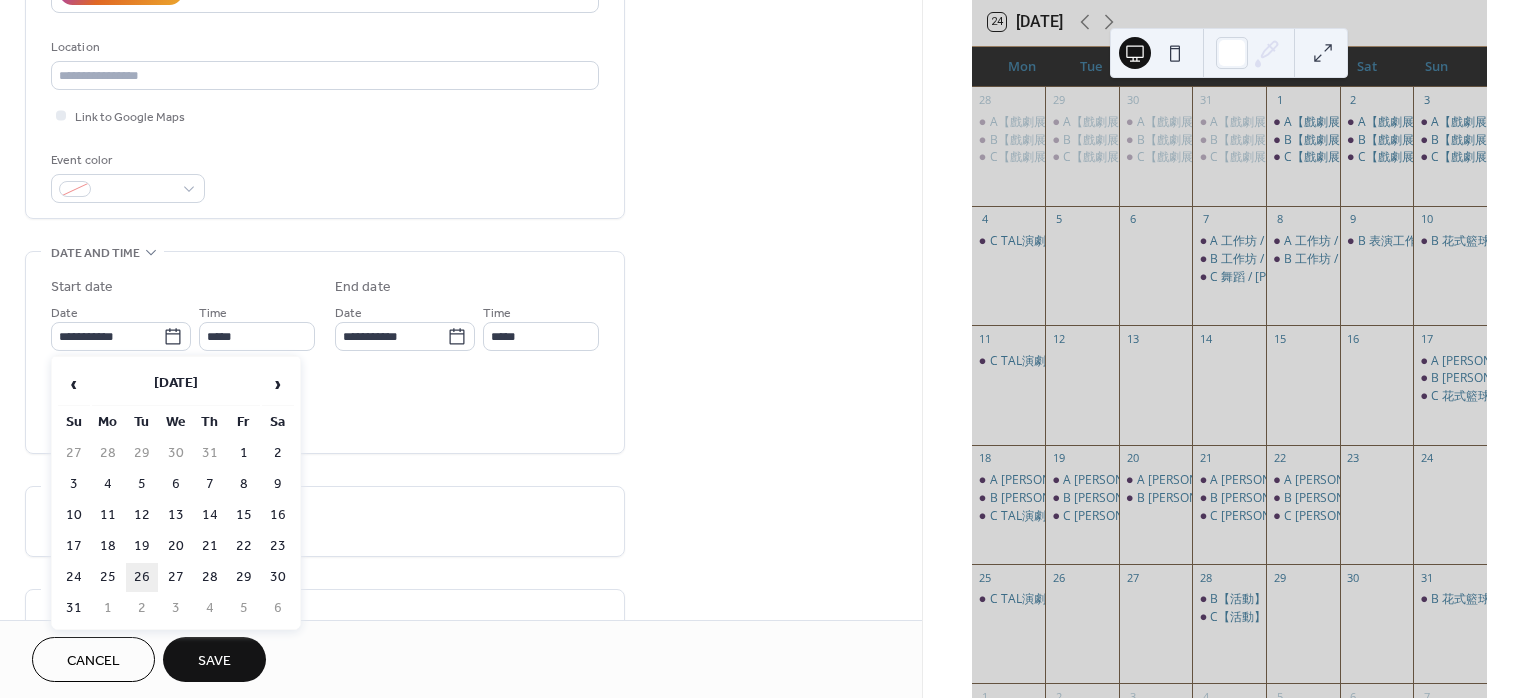 click on "26" at bounding box center [142, 577] 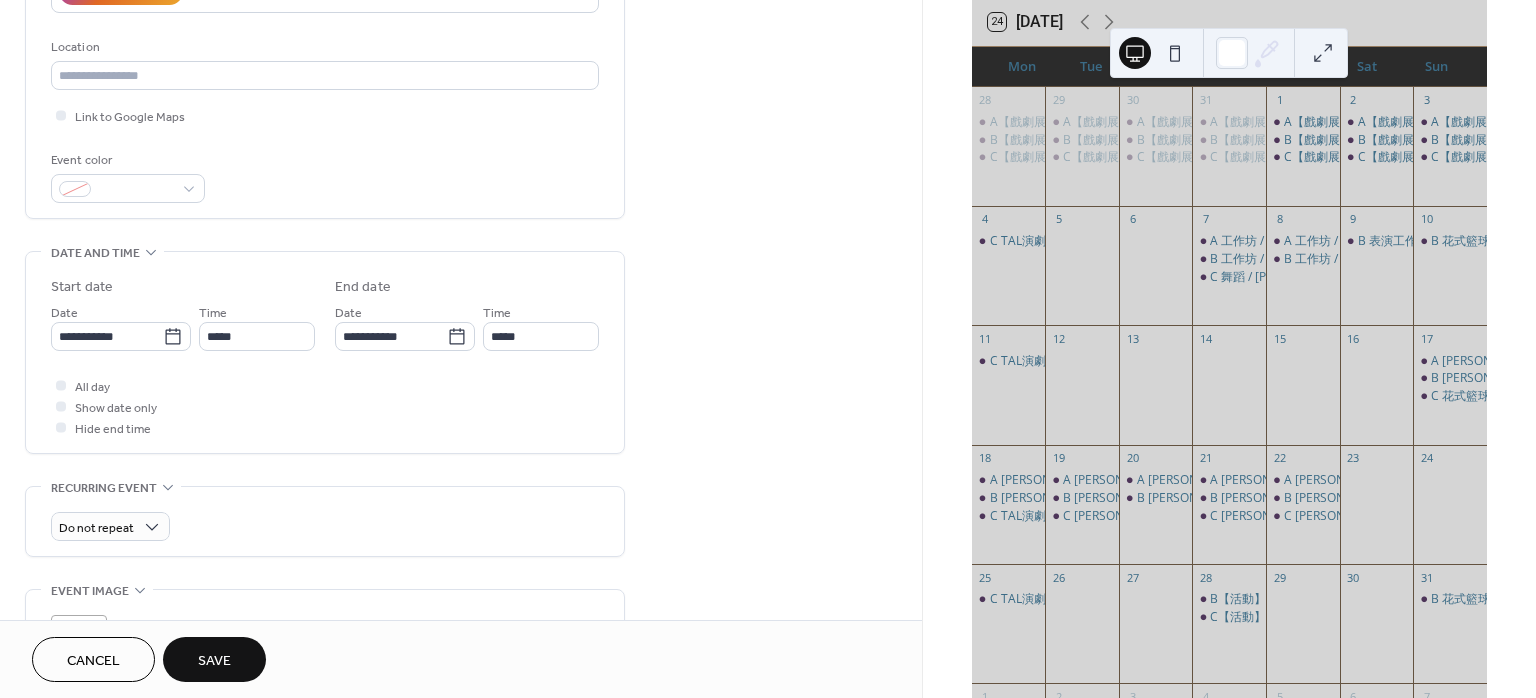 click on "**********" at bounding box center [325, 357] 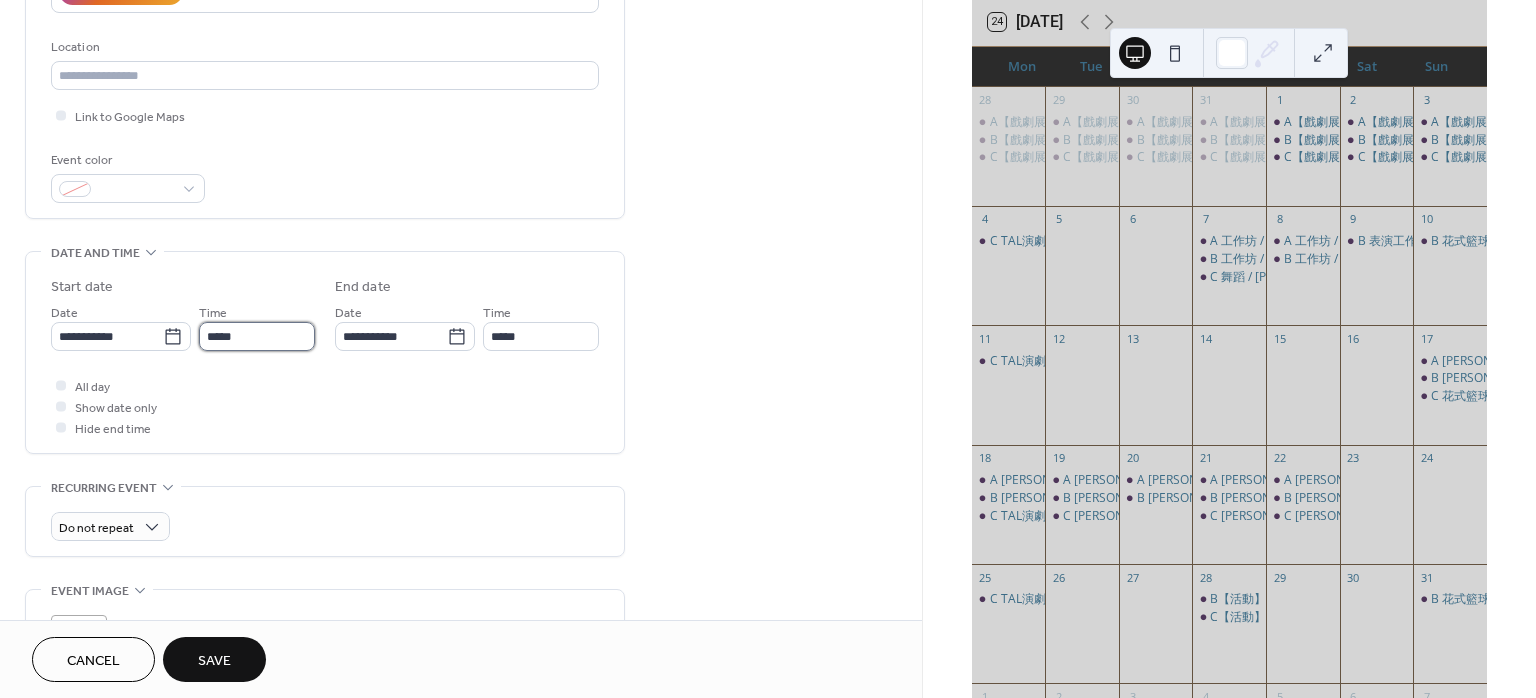 click on "*****" at bounding box center (257, 336) 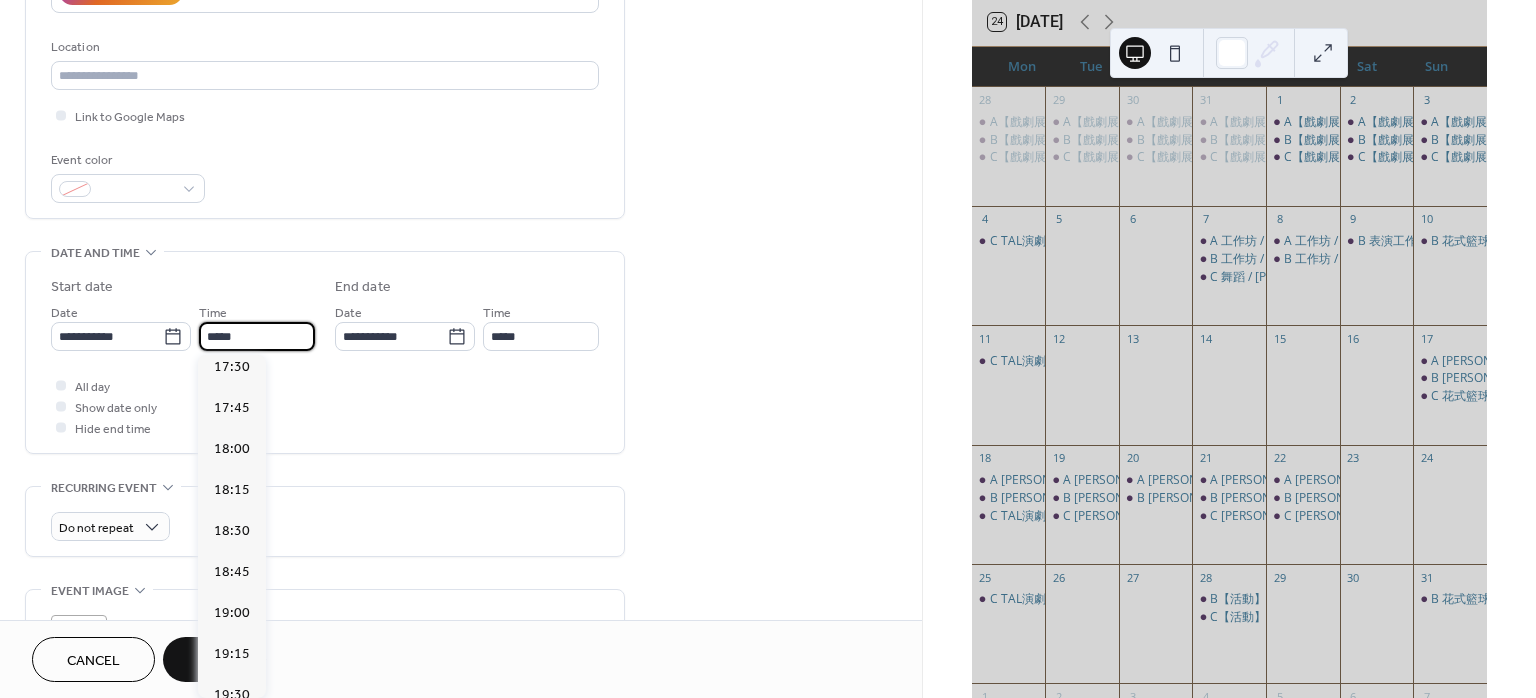 scroll, scrollTop: 2880, scrollLeft: 0, axis: vertical 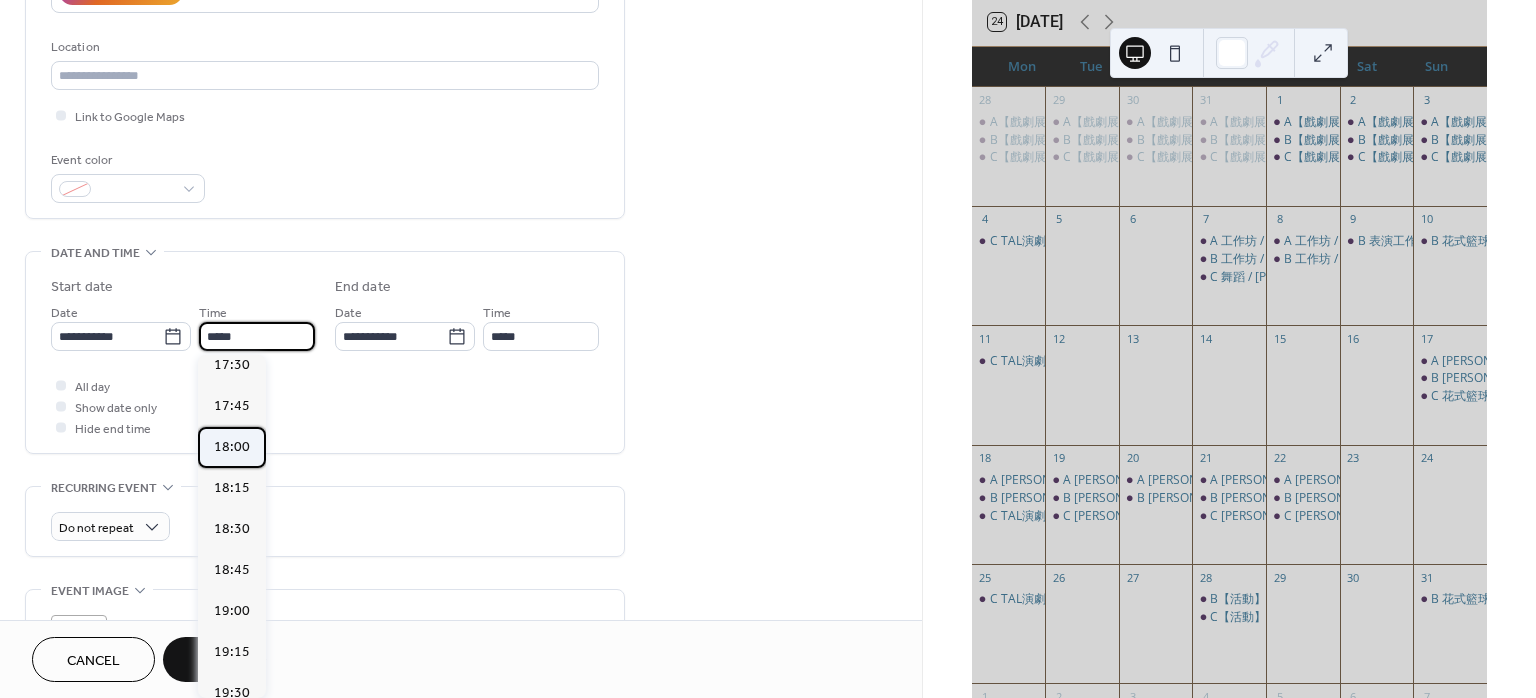click on "18:00" at bounding box center [232, 446] 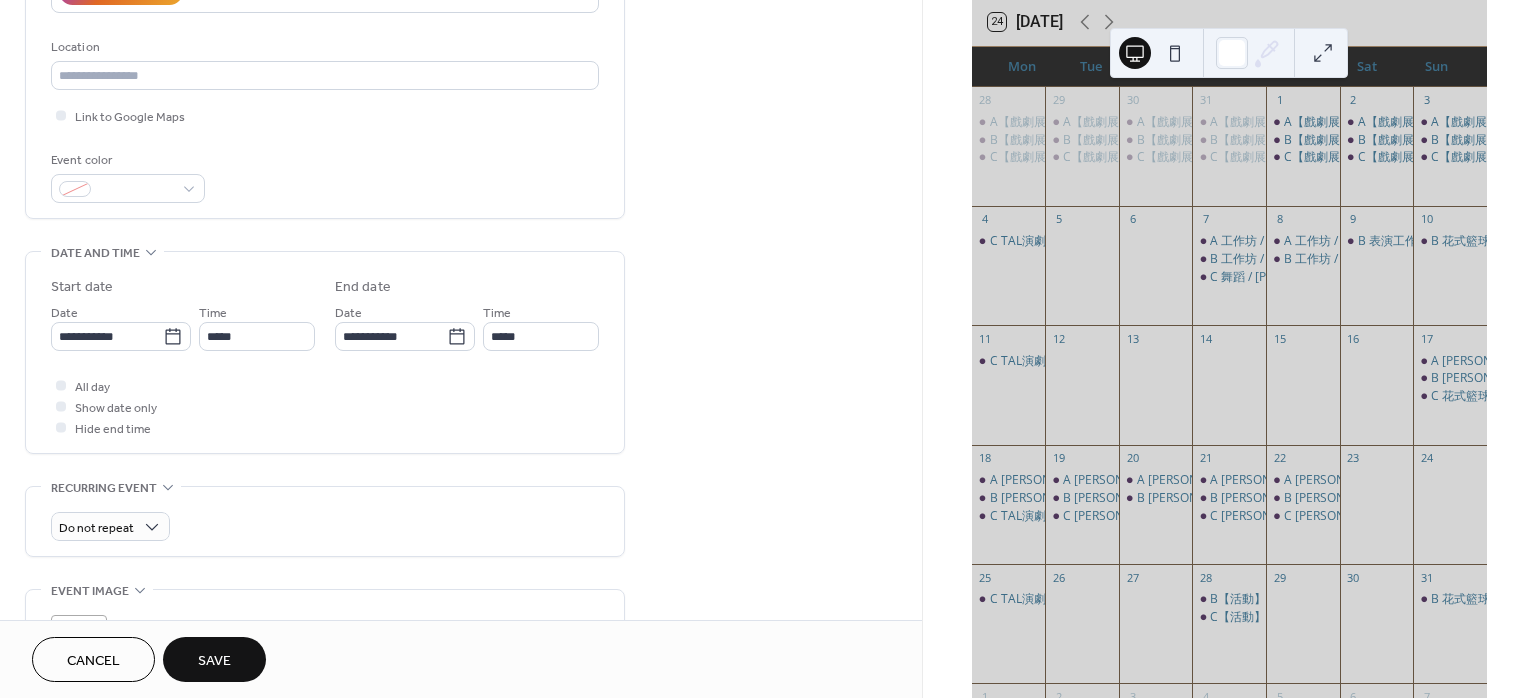 type on "*****" 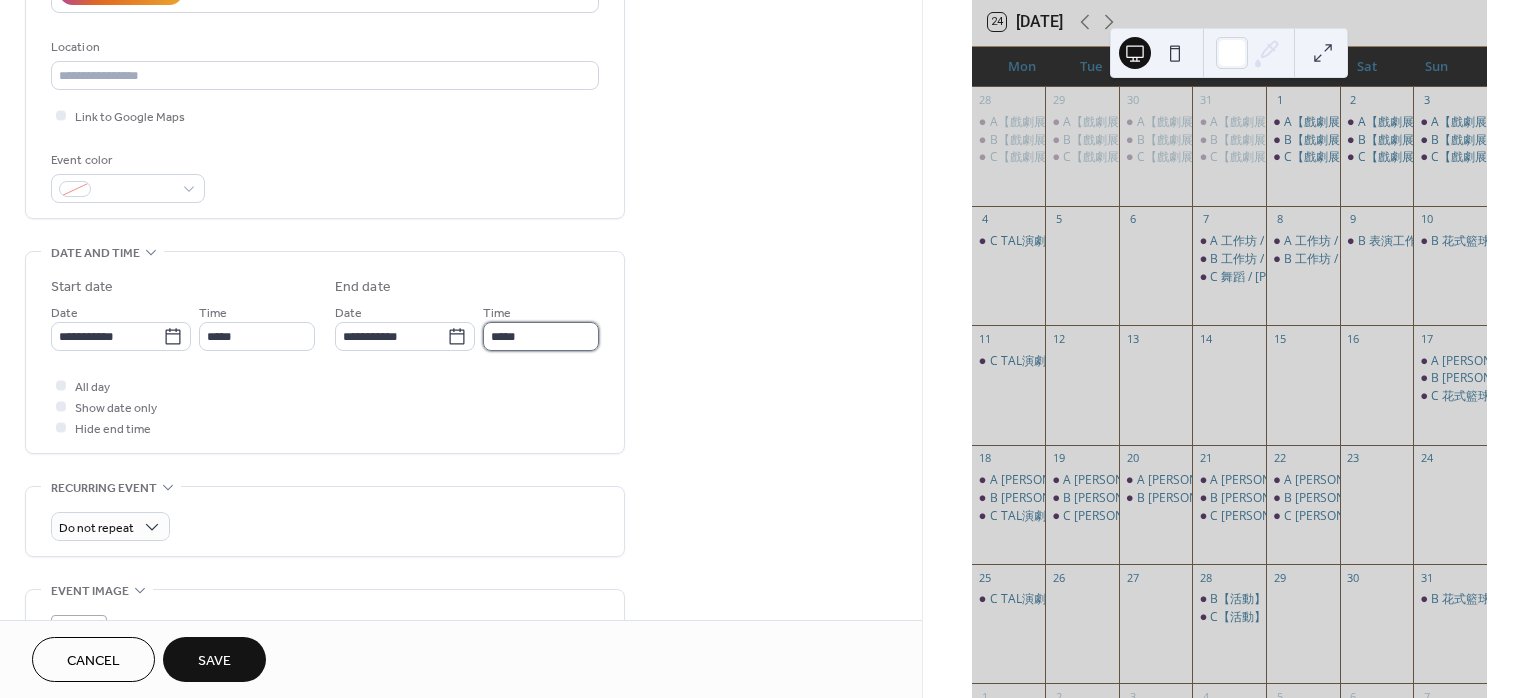 click on "*****" at bounding box center (541, 336) 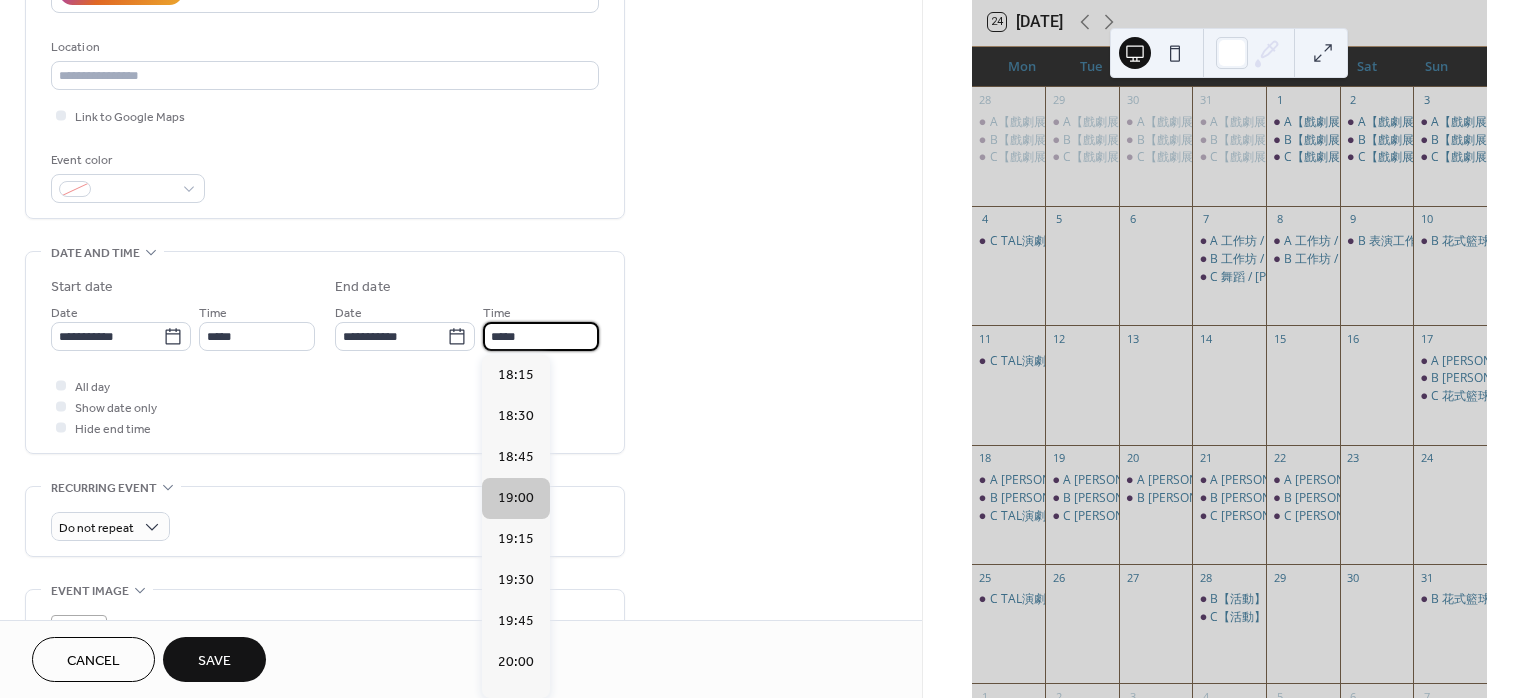 scroll, scrollTop: 533, scrollLeft: 0, axis: vertical 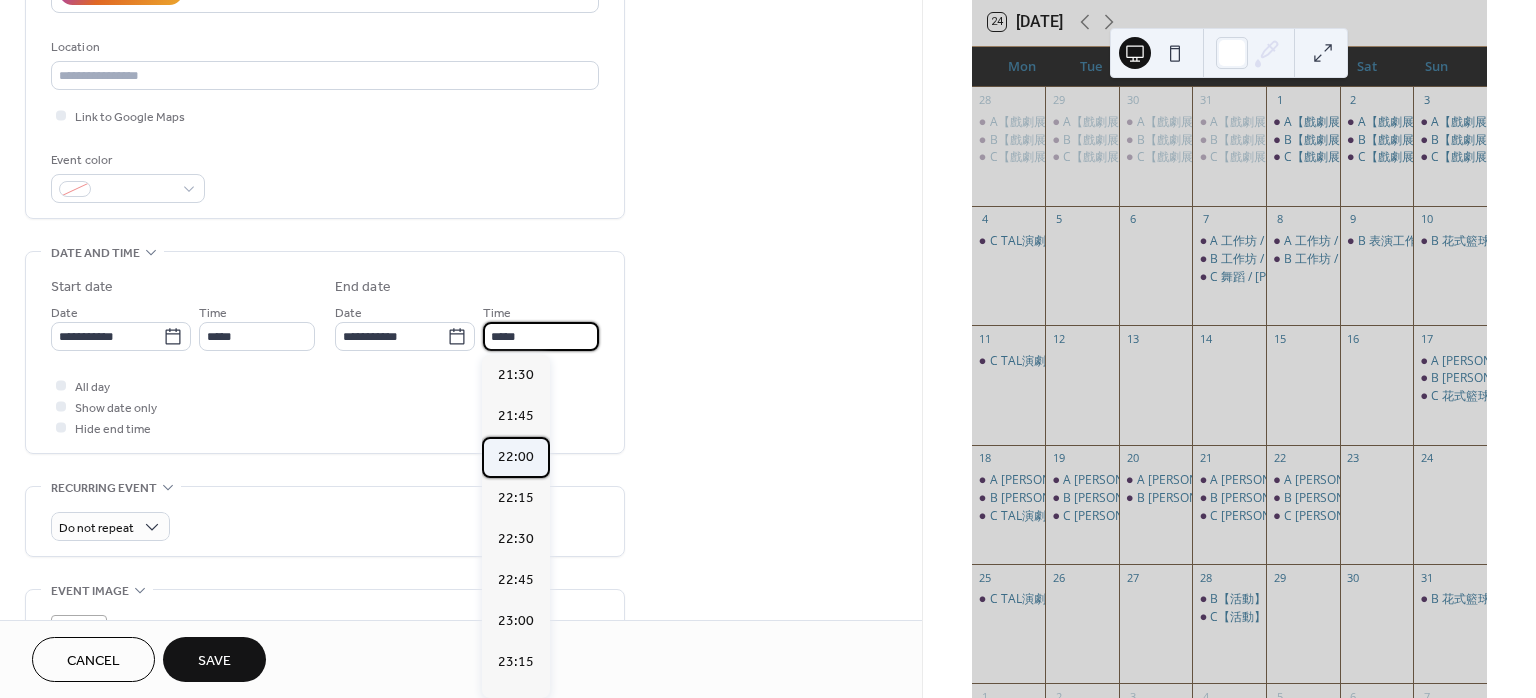 click on "22:00" at bounding box center [516, 456] 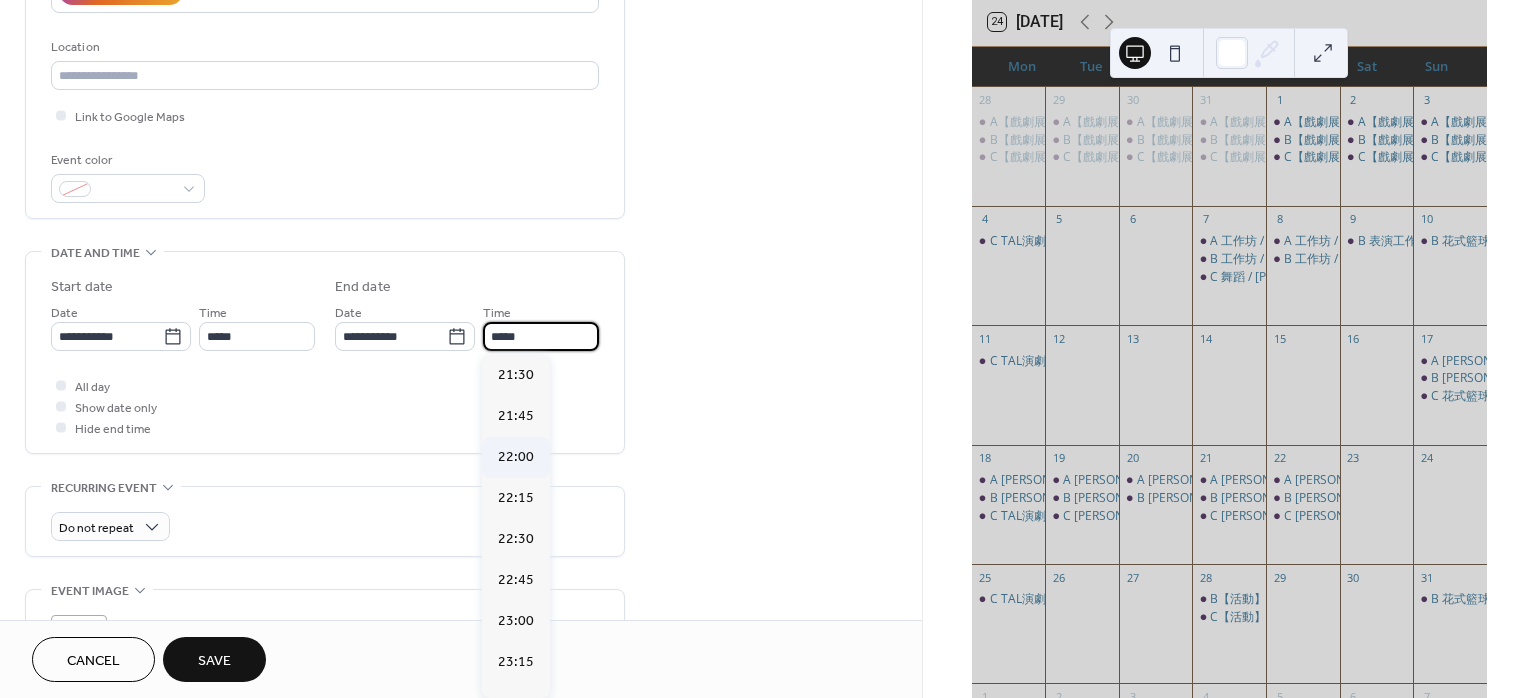 type on "*****" 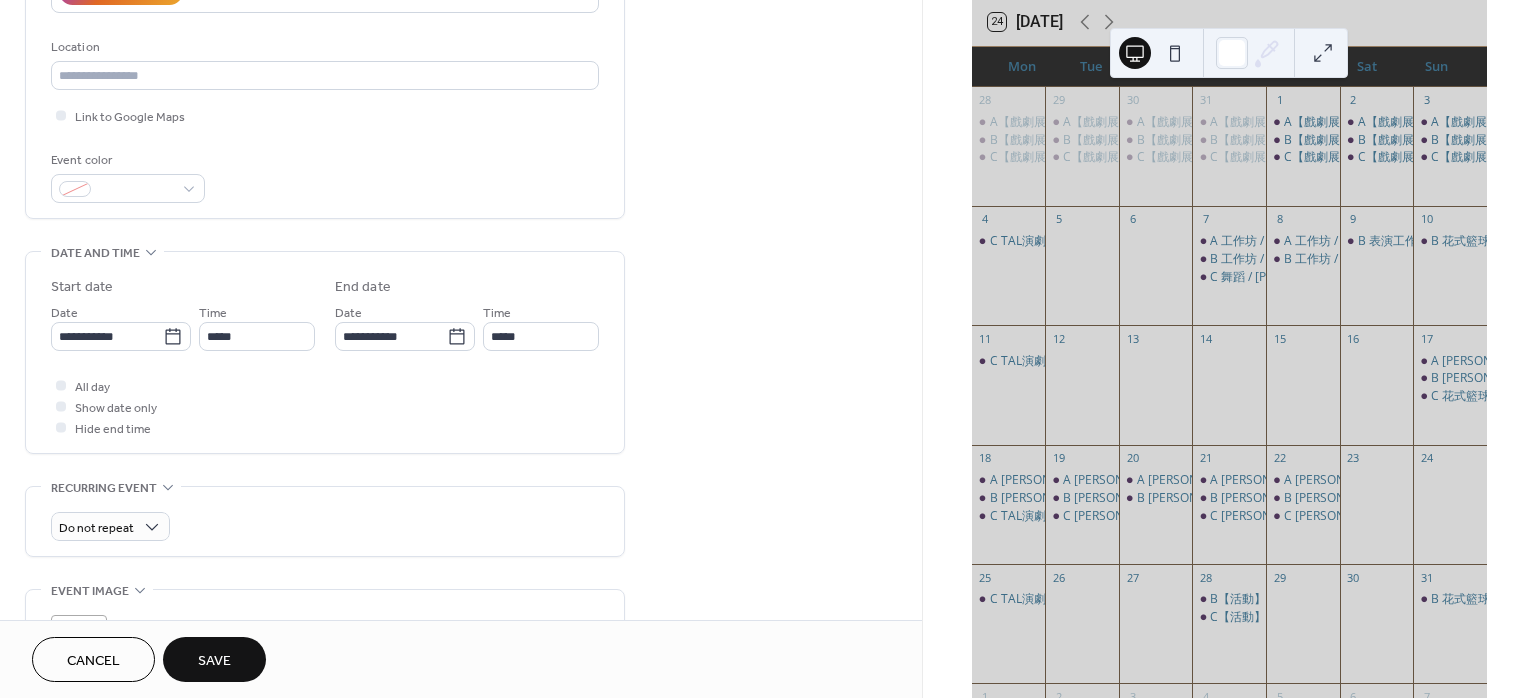 click on "Save" at bounding box center (214, 659) 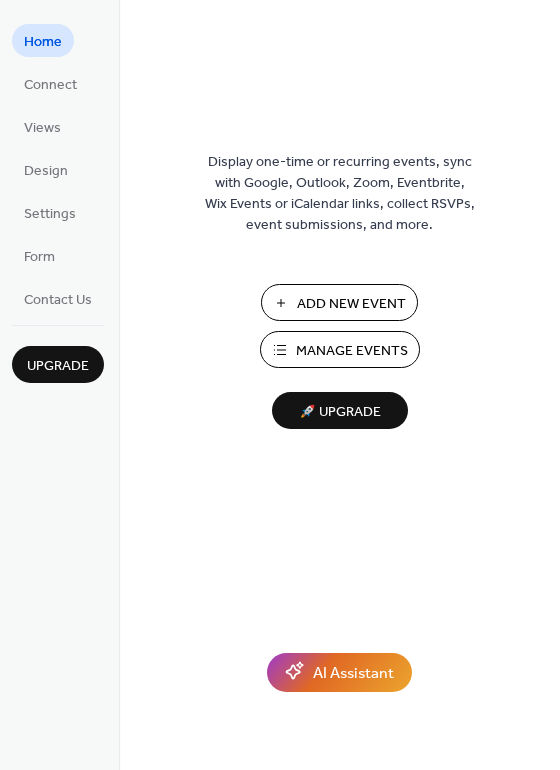scroll, scrollTop: 0, scrollLeft: 0, axis: both 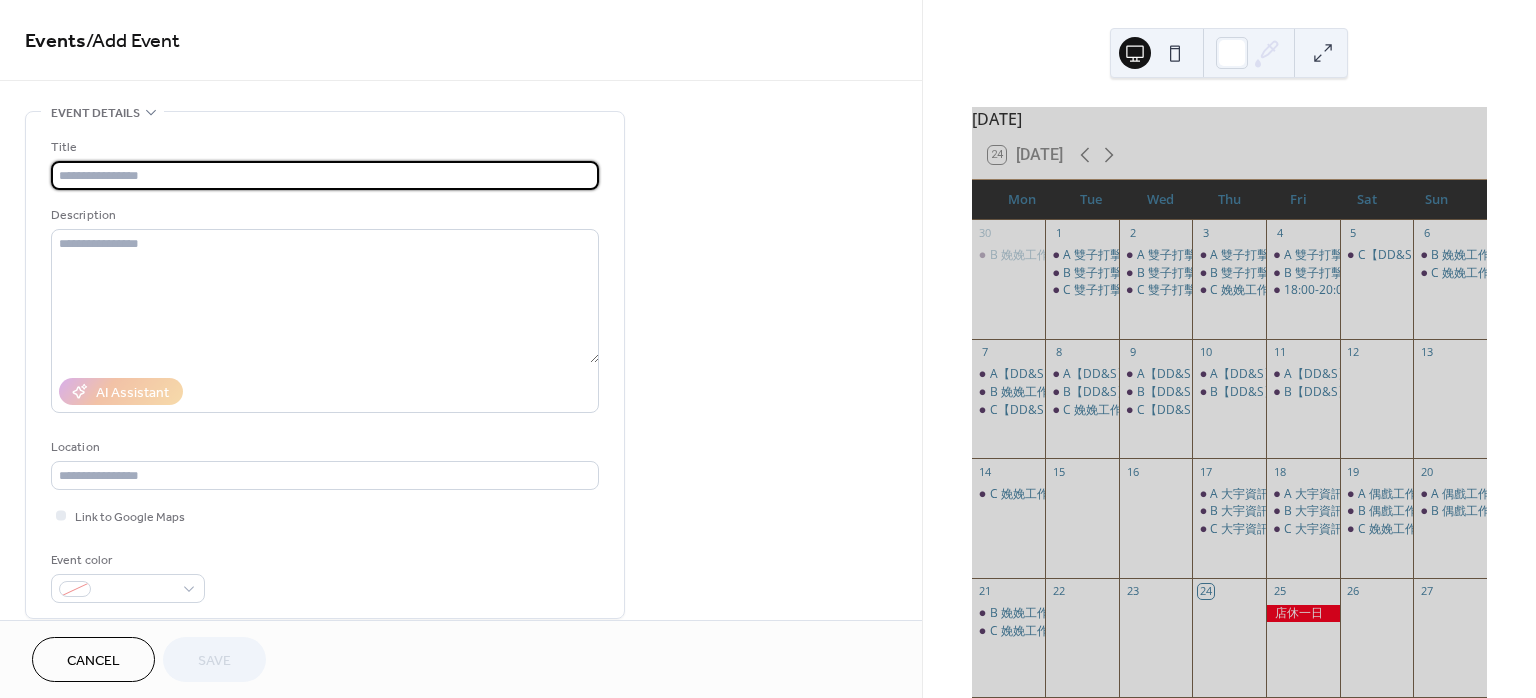 click at bounding box center [325, 175] 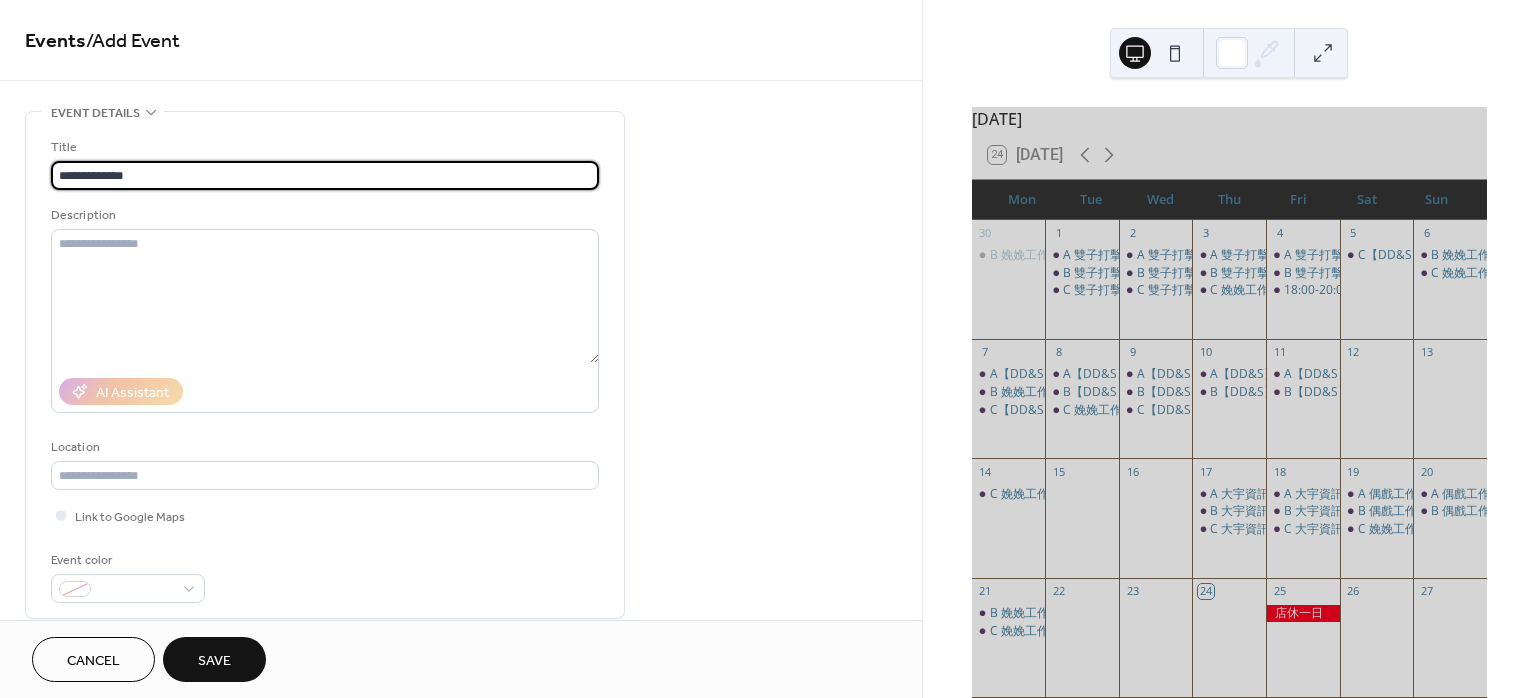 click on "**********" at bounding box center [325, 175] 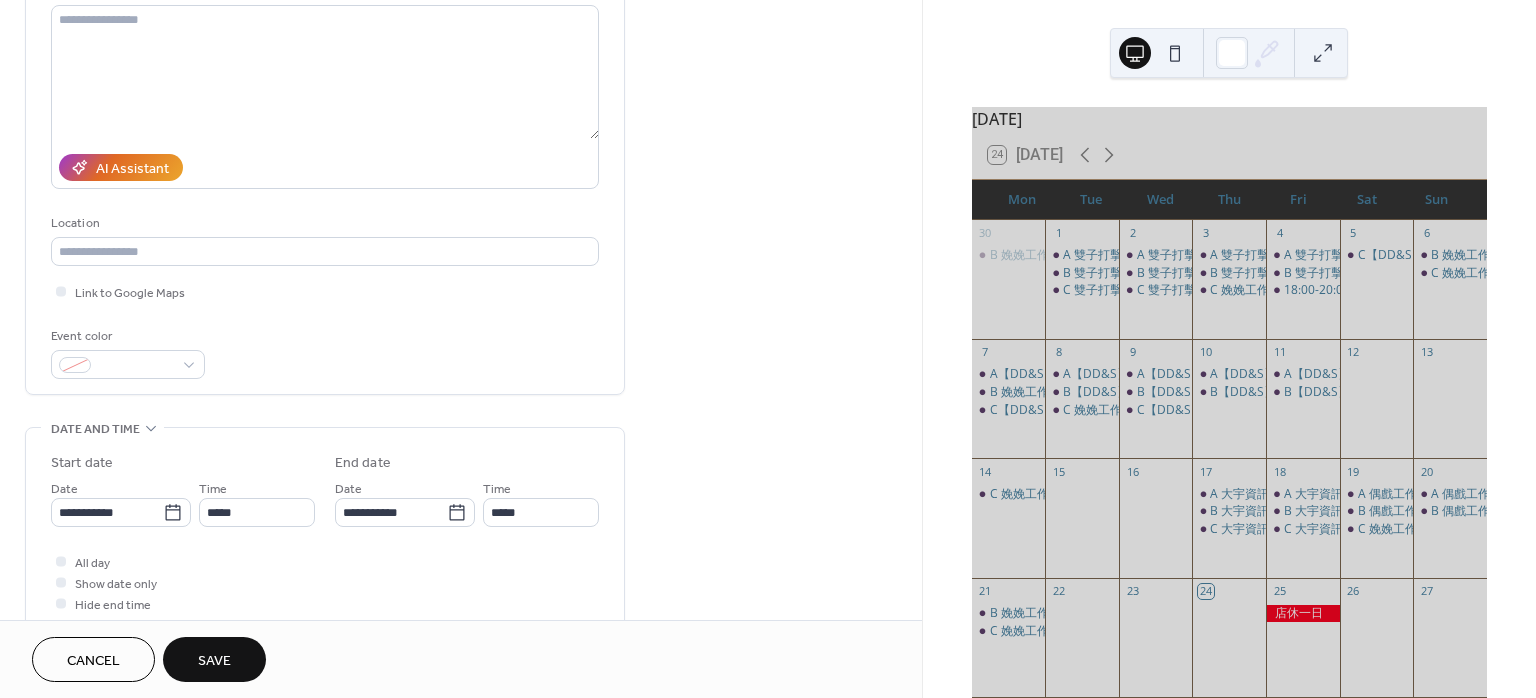 scroll, scrollTop: 266, scrollLeft: 0, axis: vertical 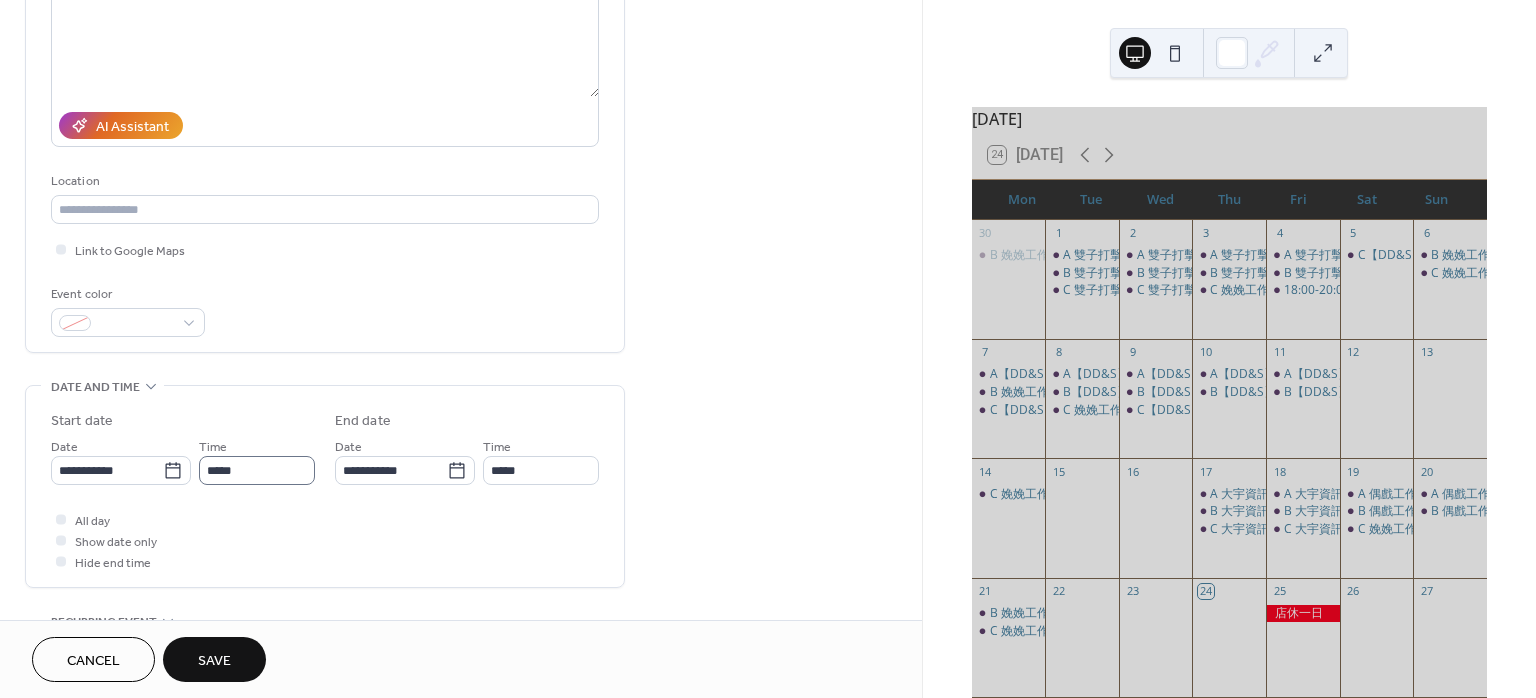 type on "**********" 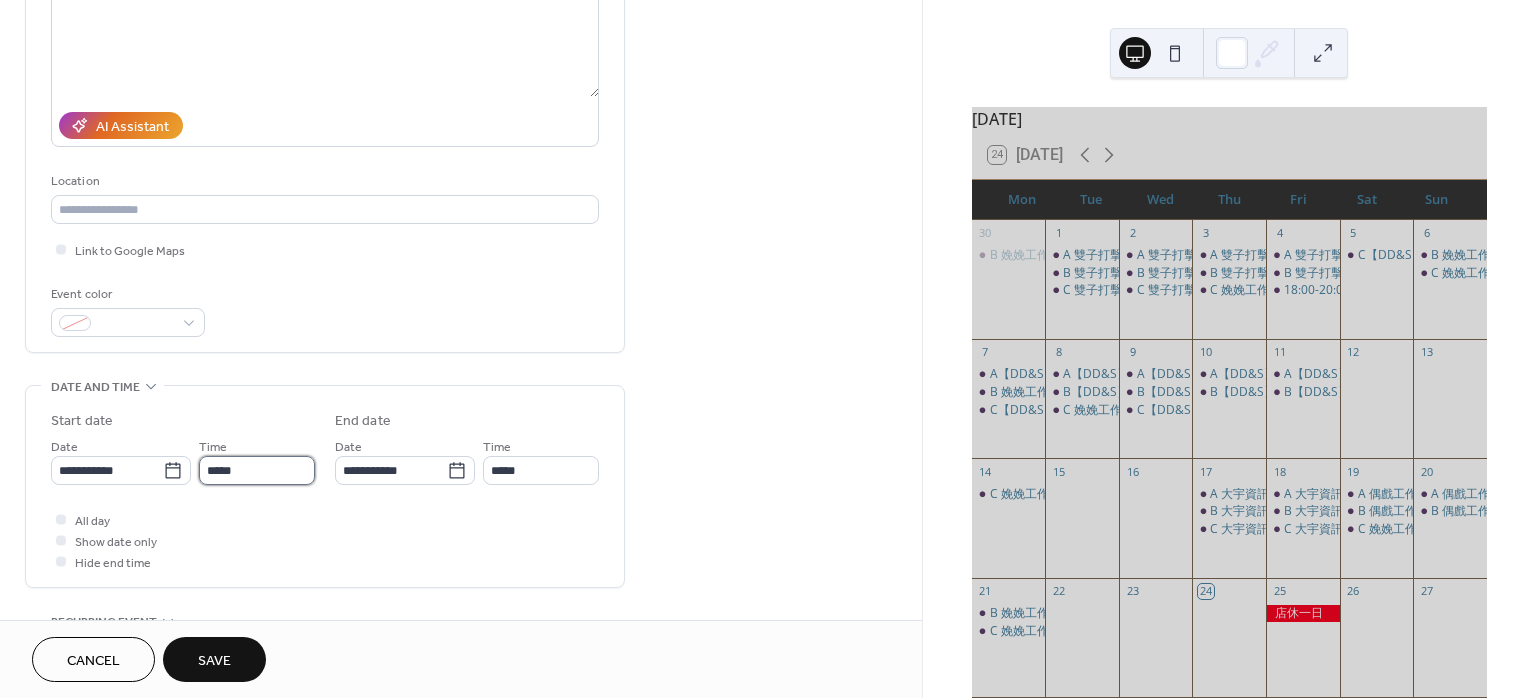 click on "*****" at bounding box center (257, 470) 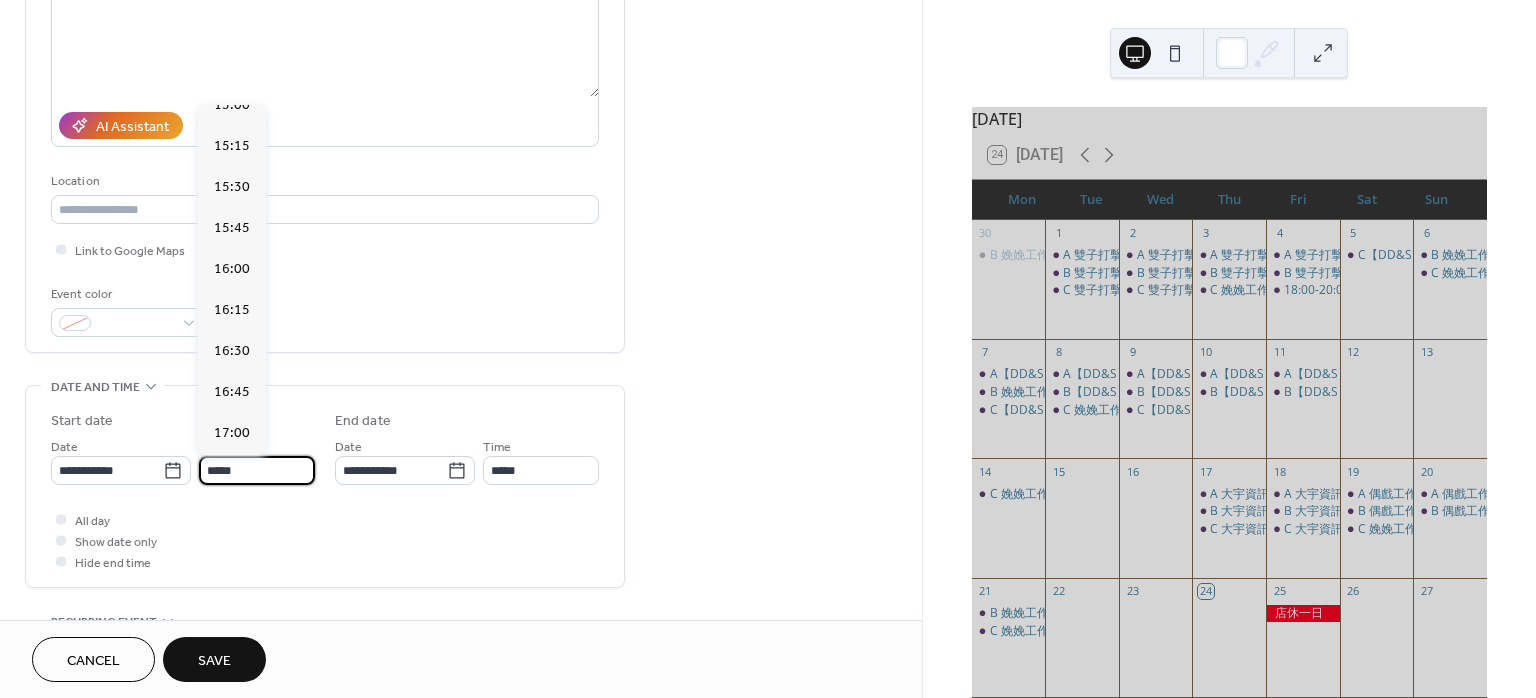scroll, scrollTop: 2746, scrollLeft: 0, axis: vertical 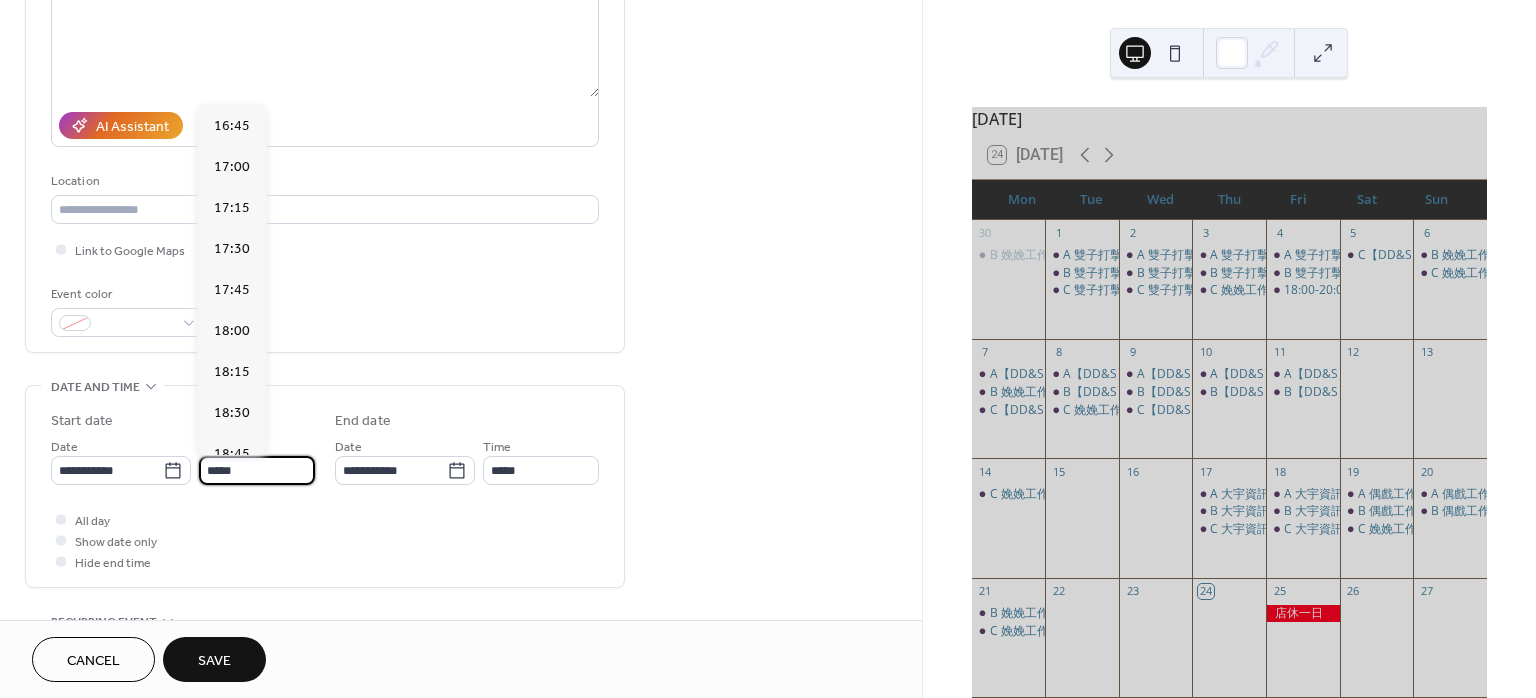 click on "*****" at bounding box center [257, 470] 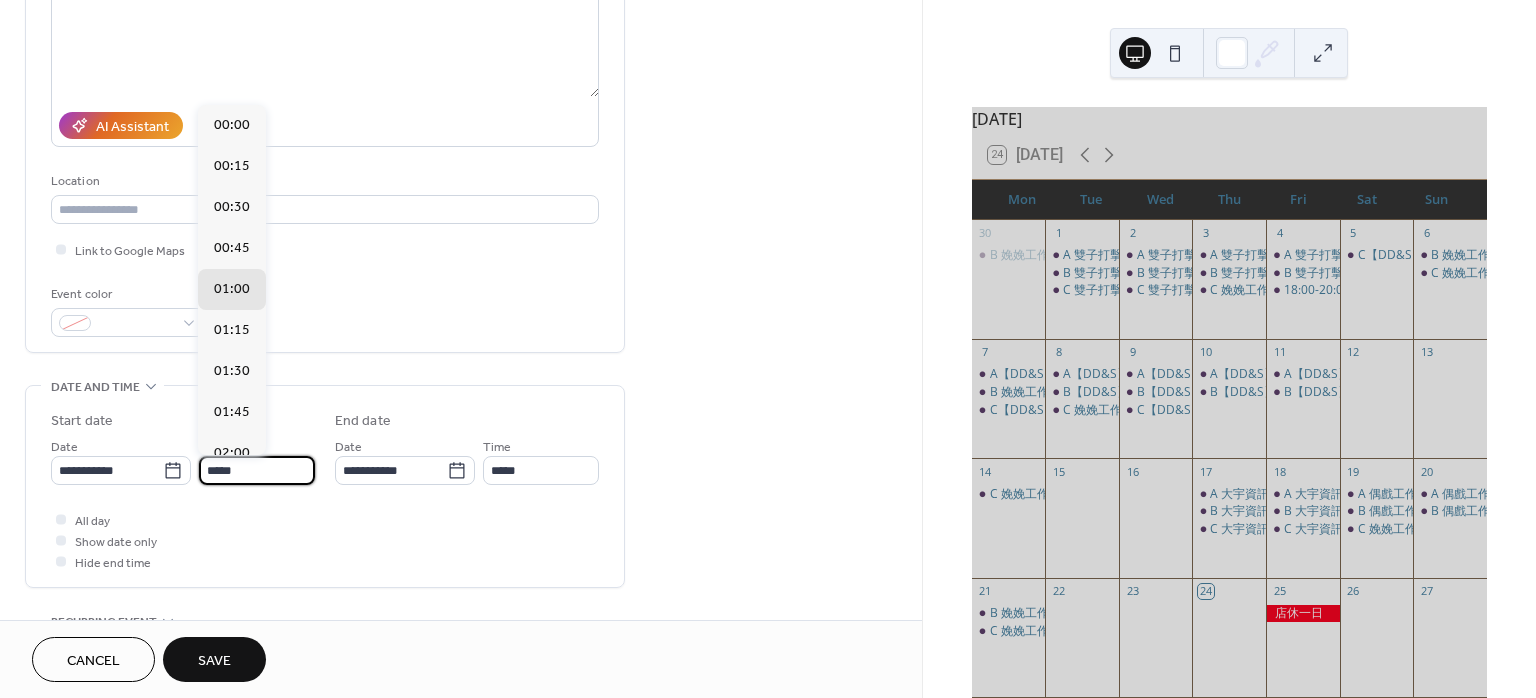 scroll, scrollTop: 2920, scrollLeft: 0, axis: vertical 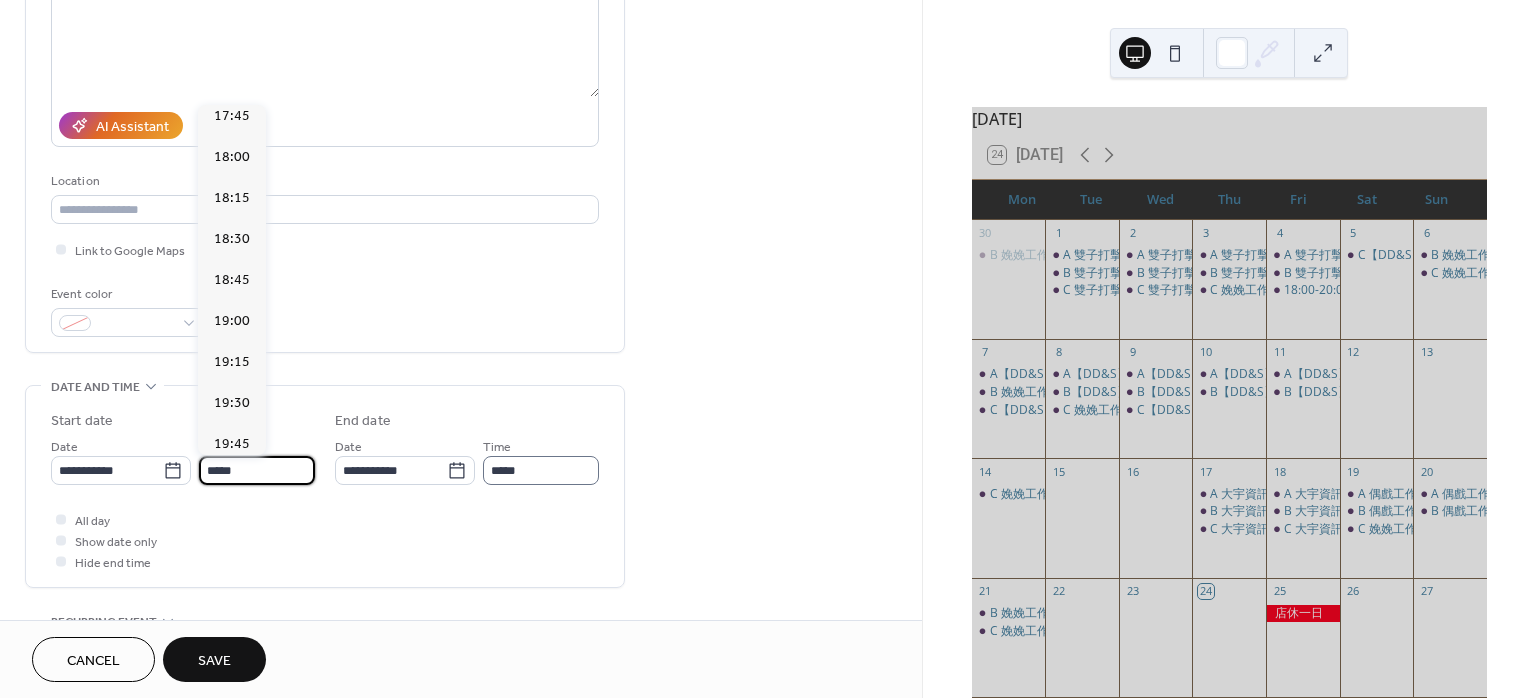 type on "*****" 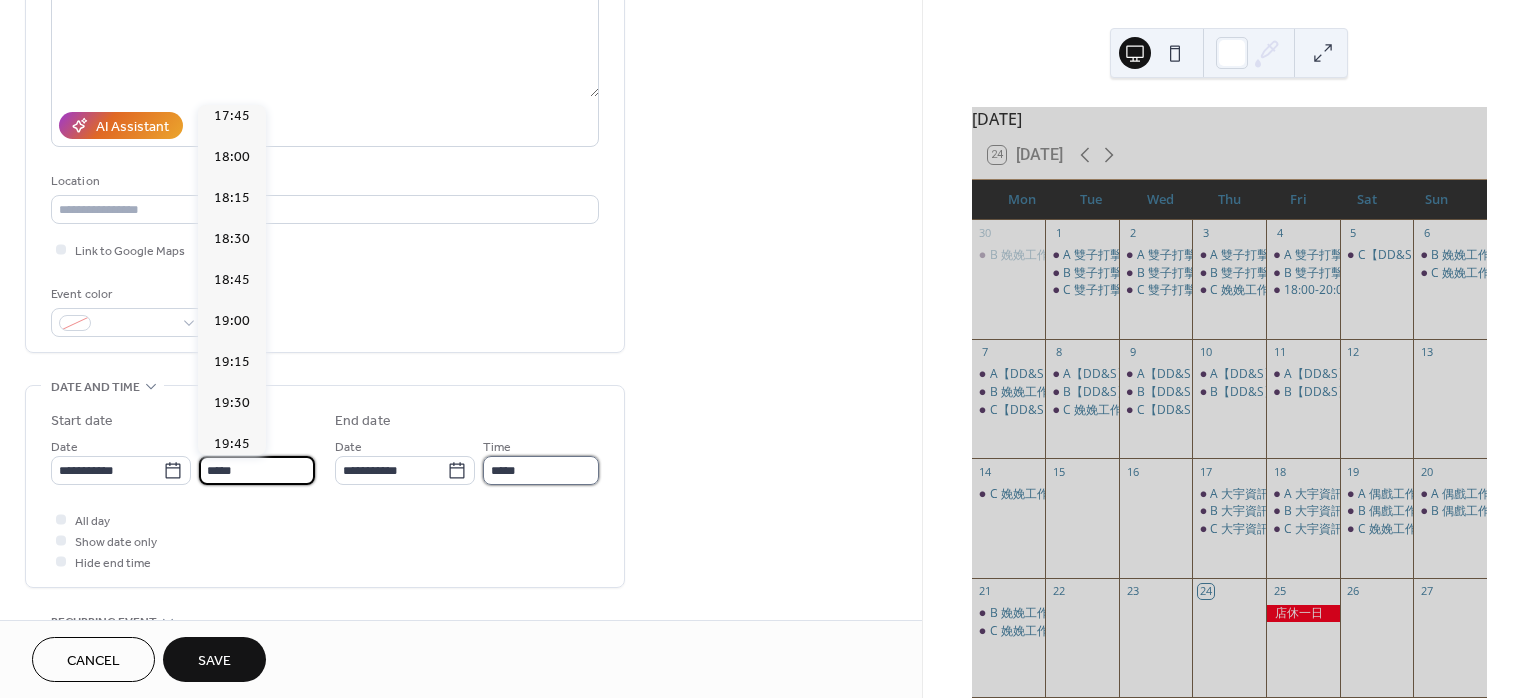 click on "*****" at bounding box center (541, 470) 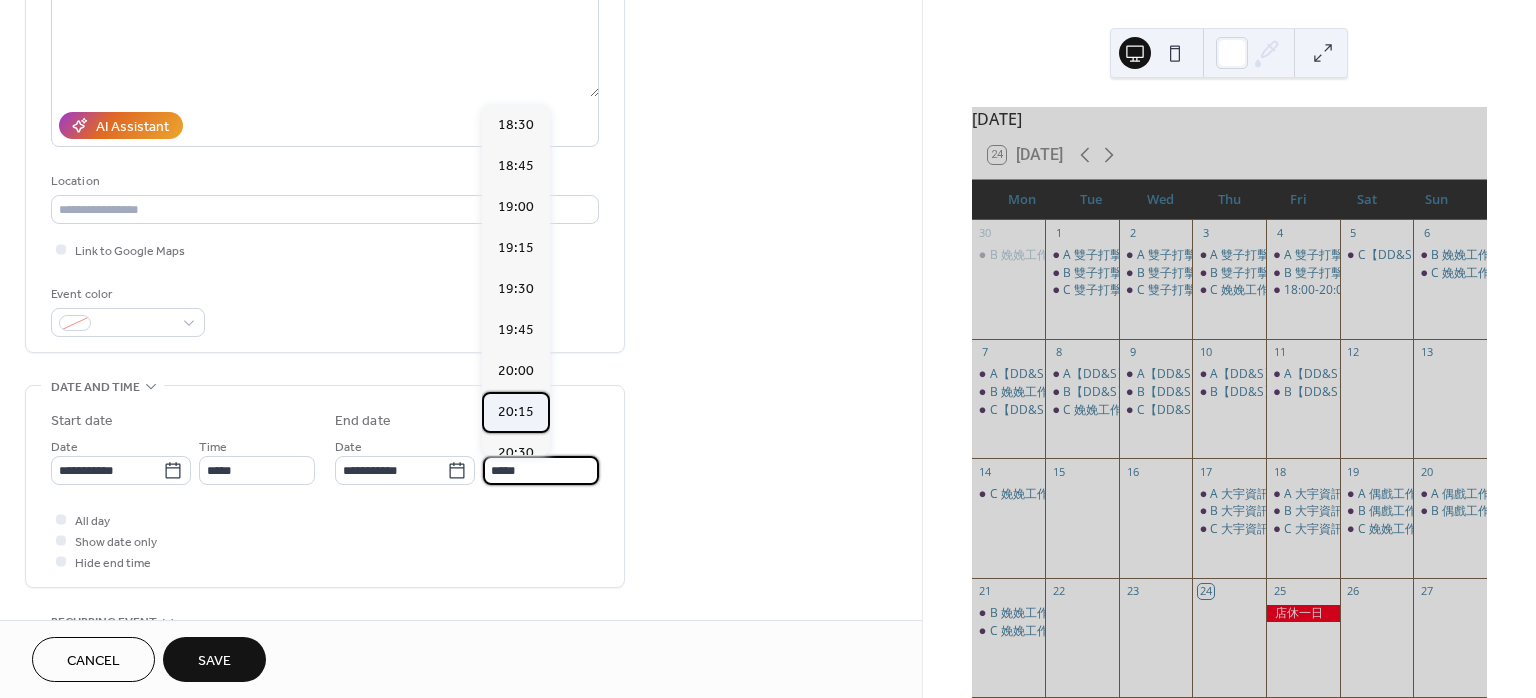 click on "20:15" at bounding box center [516, 411] 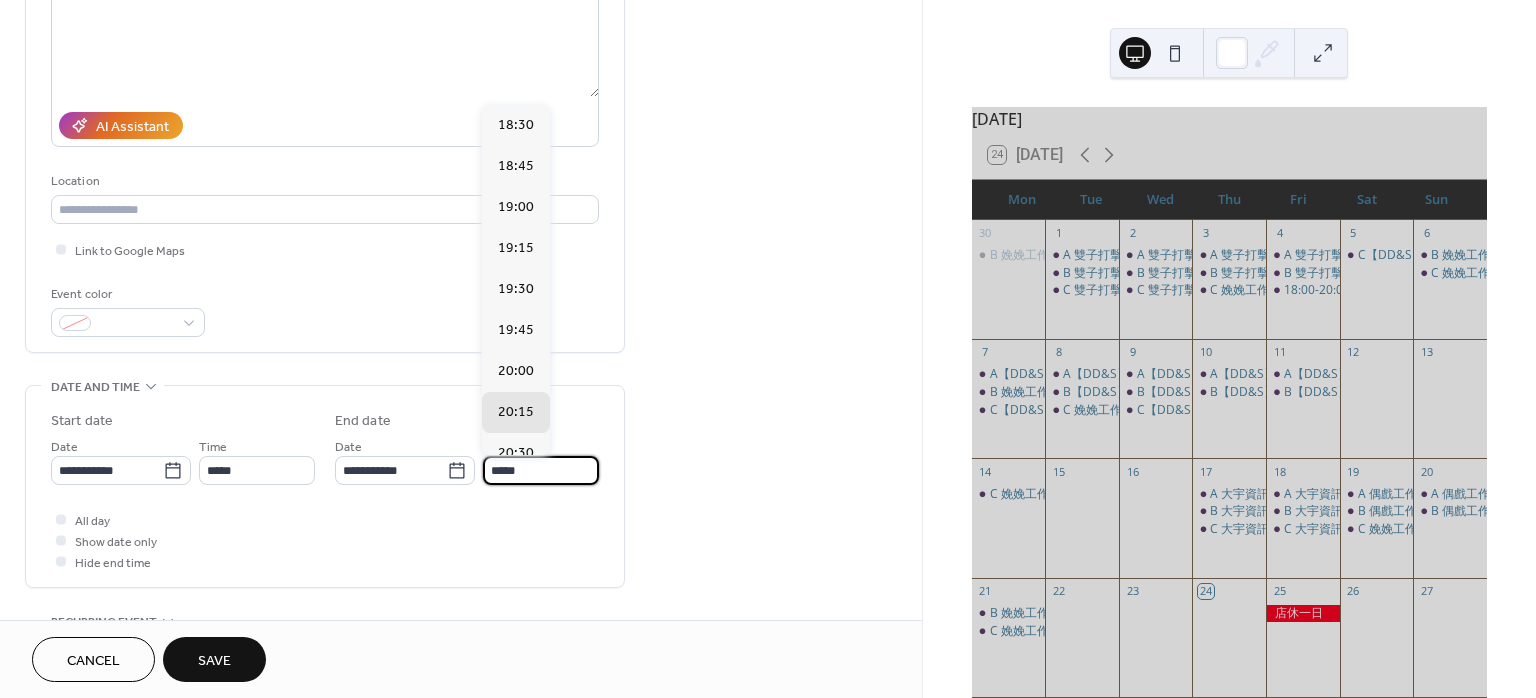 click on "*****" at bounding box center [541, 470] 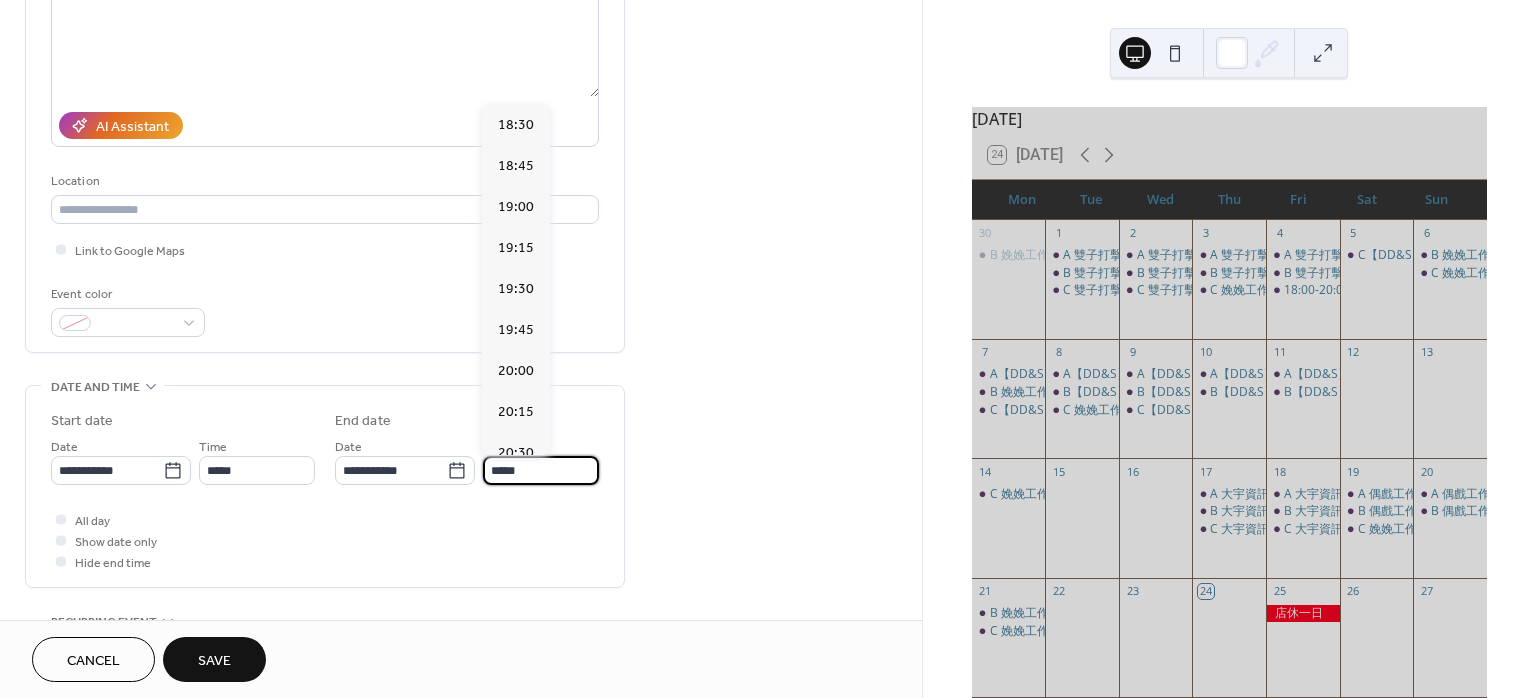type on "*****" 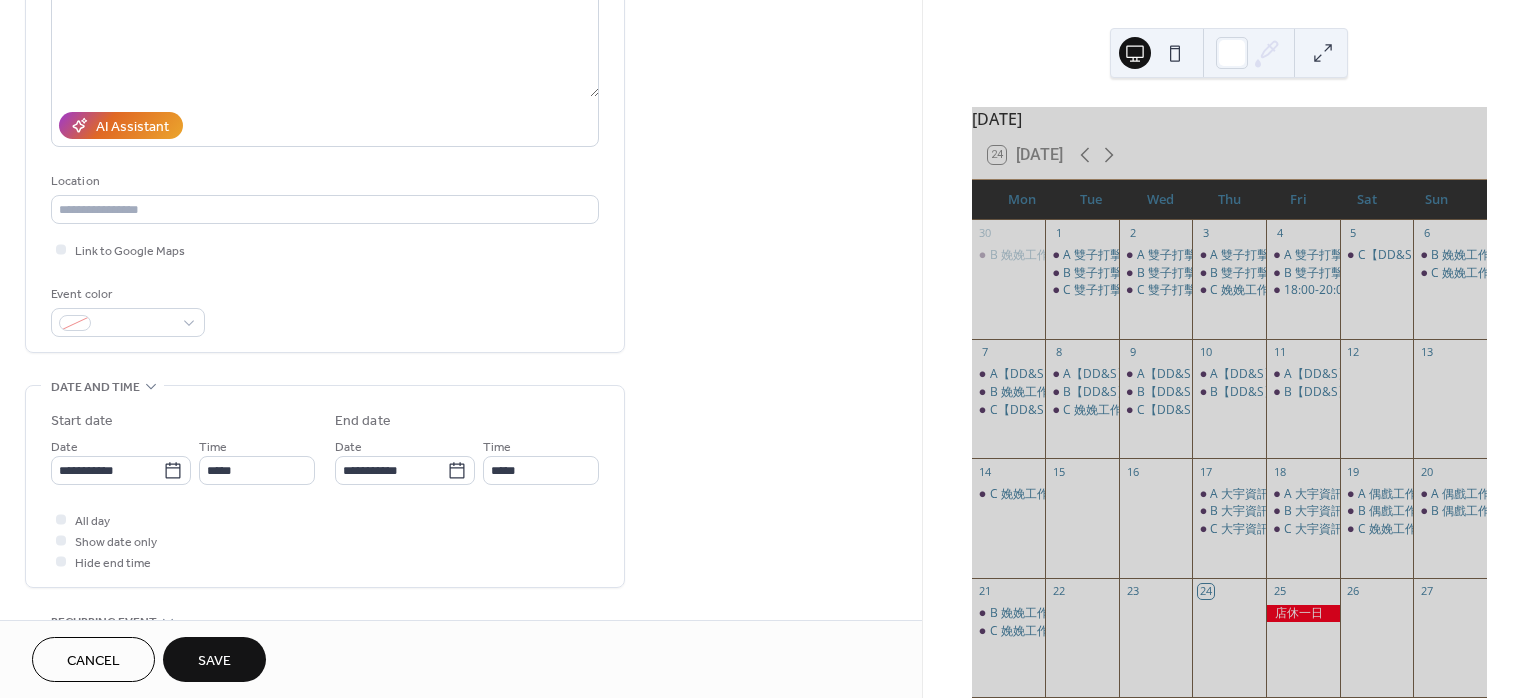 click on "Save" at bounding box center [214, 661] 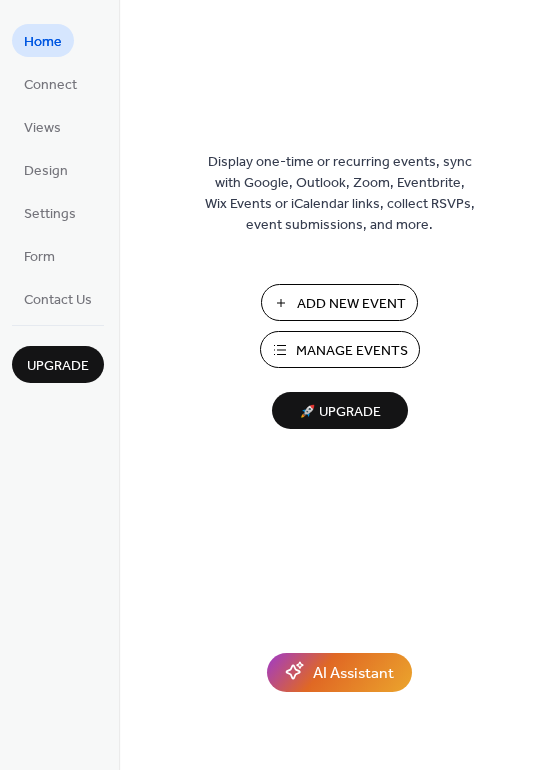 scroll, scrollTop: 0, scrollLeft: 0, axis: both 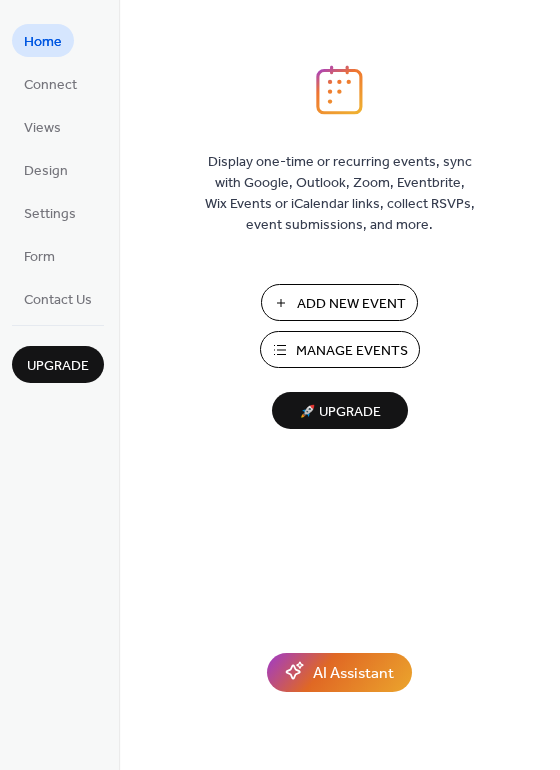 click on "Manage Events" at bounding box center [352, 351] 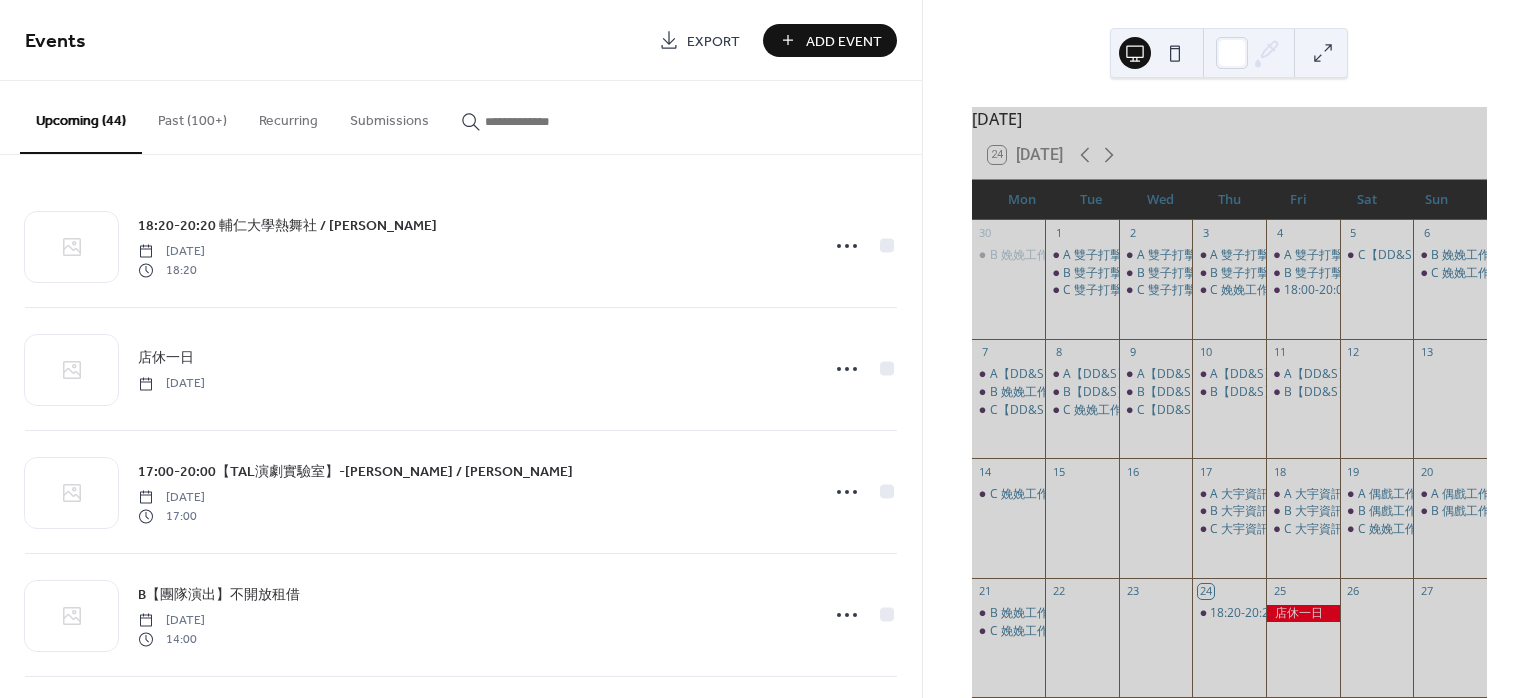 scroll, scrollTop: 0, scrollLeft: 0, axis: both 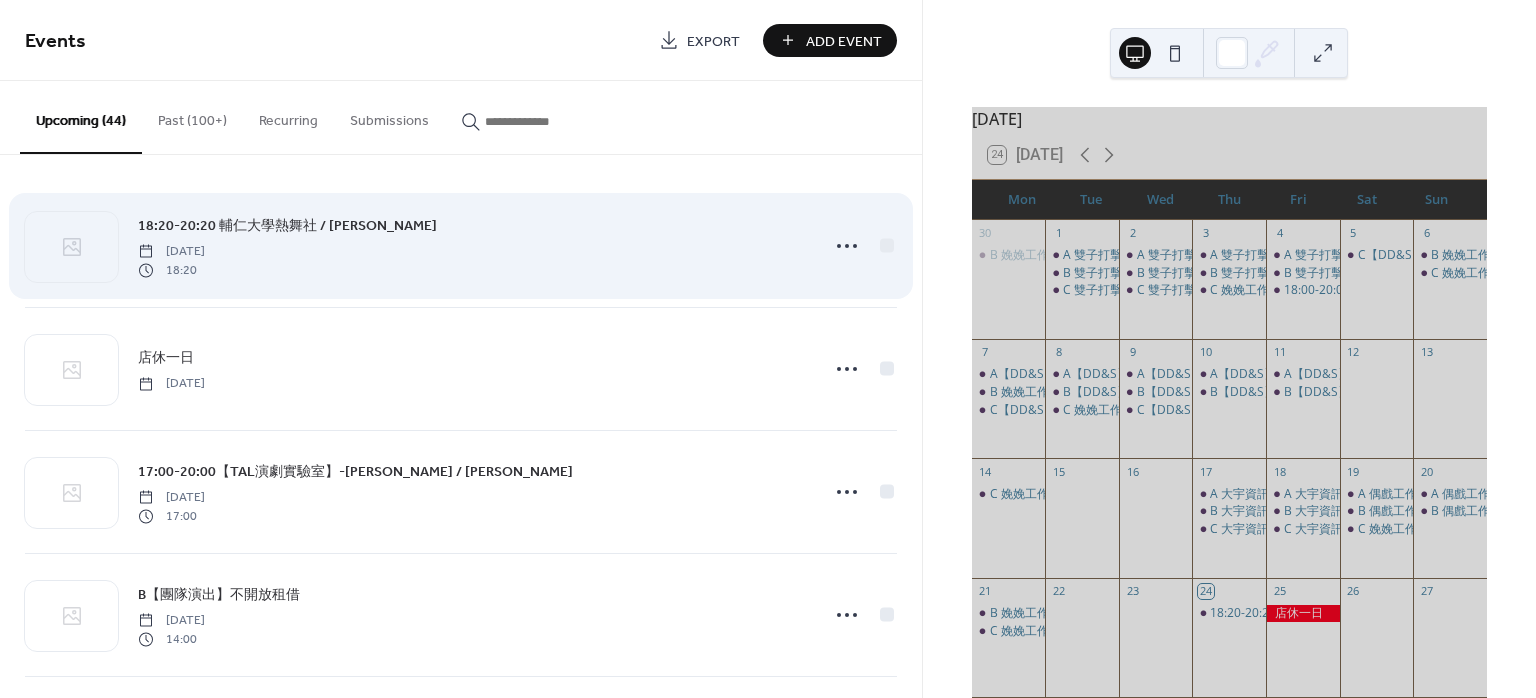 click on "18:20-20:20 輔仁大學熱舞社 / [PERSON_NAME]" at bounding box center [287, 226] 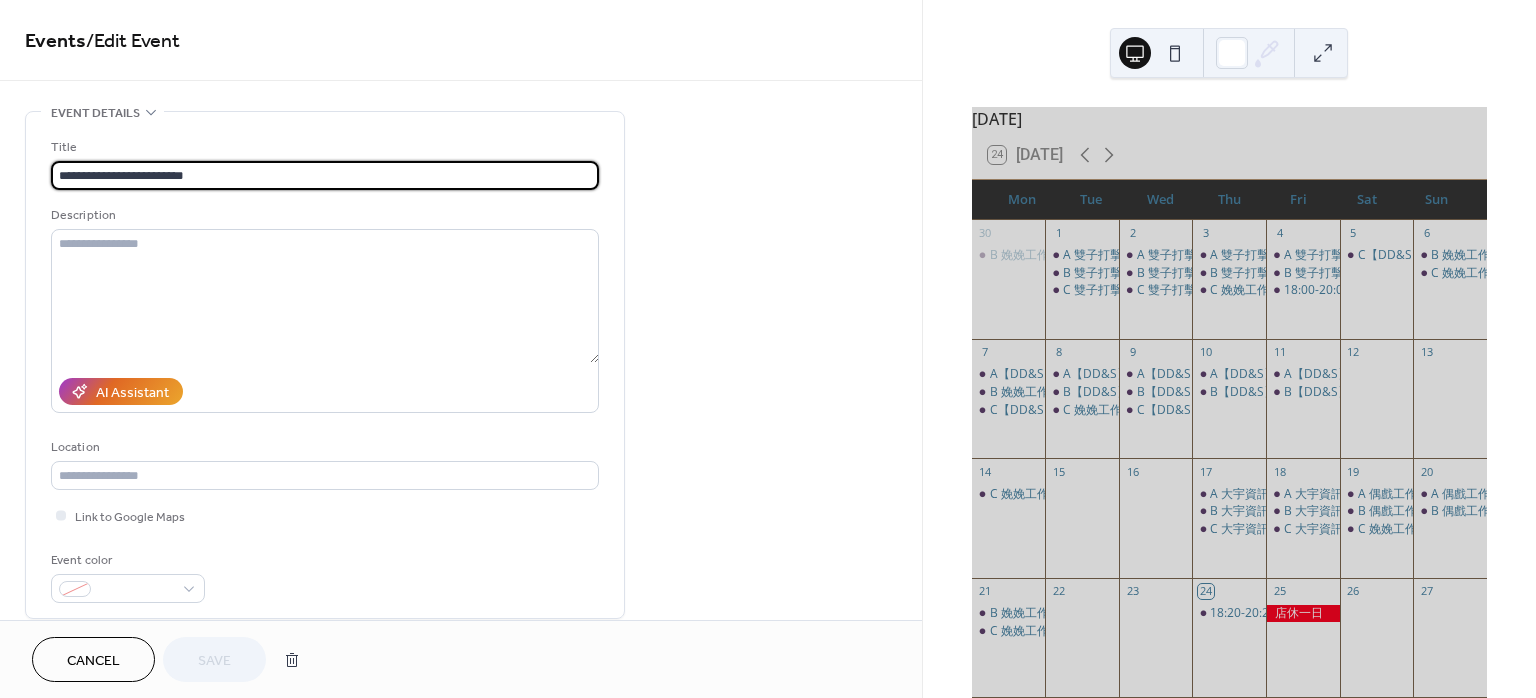 drag, startPoint x: 129, startPoint y: 178, endPoint x: 377, endPoint y: 186, distance: 248.129 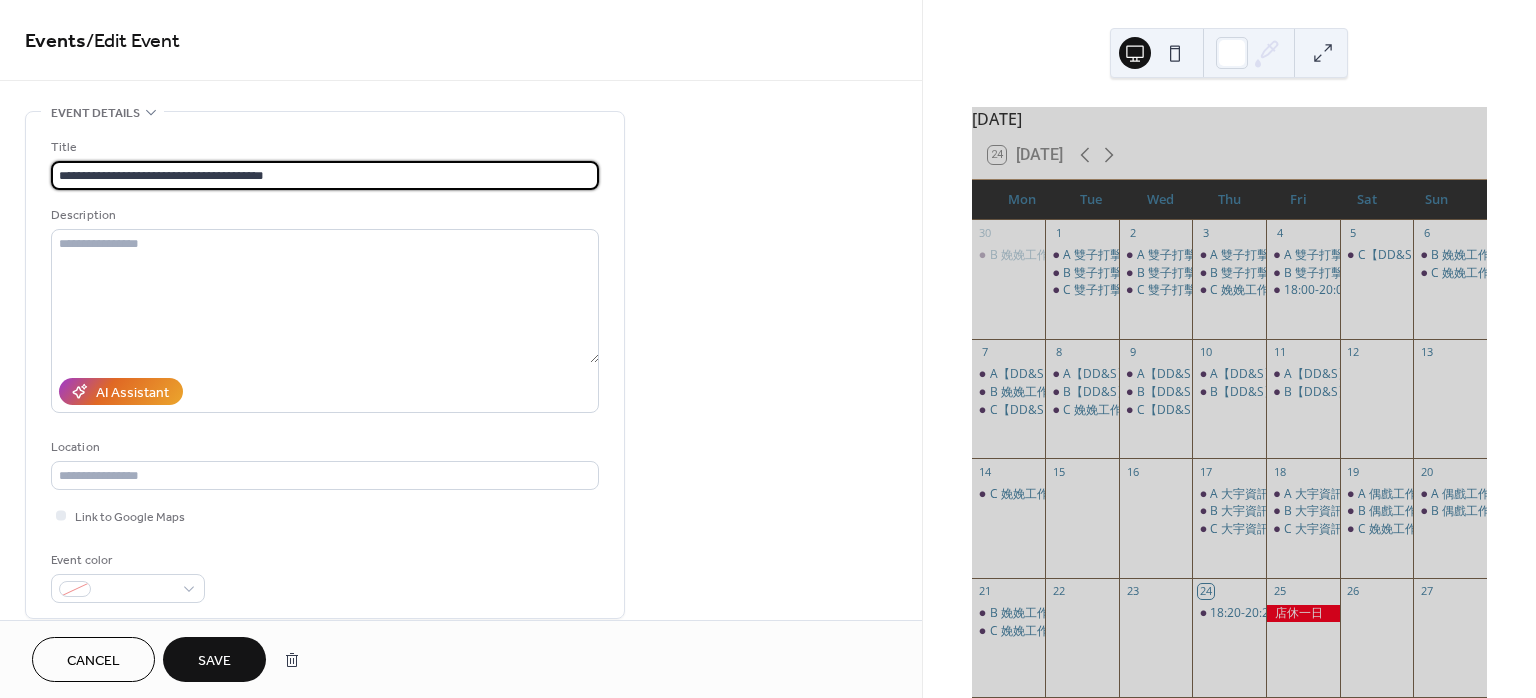 click on "**********" at bounding box center [325, 175] 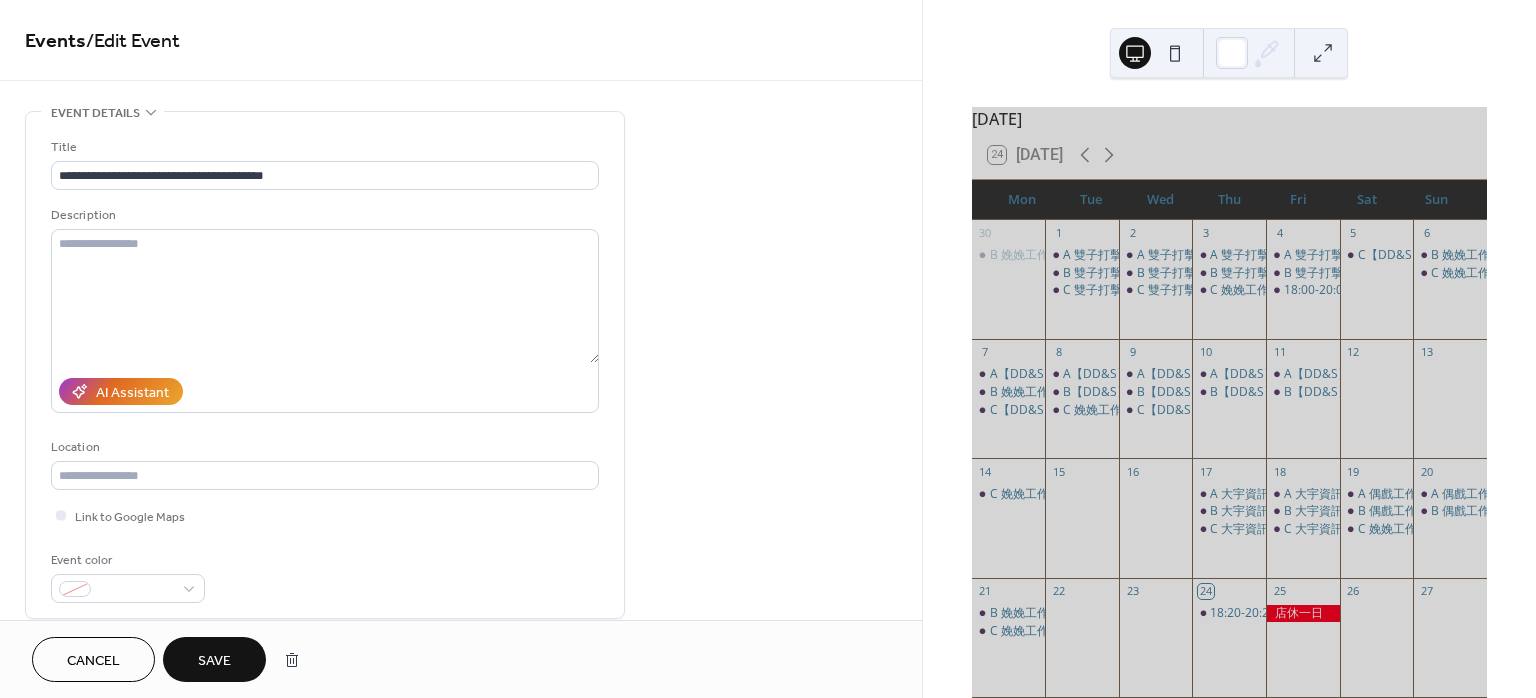 click on "Save" at bounding box center (214, 661) 